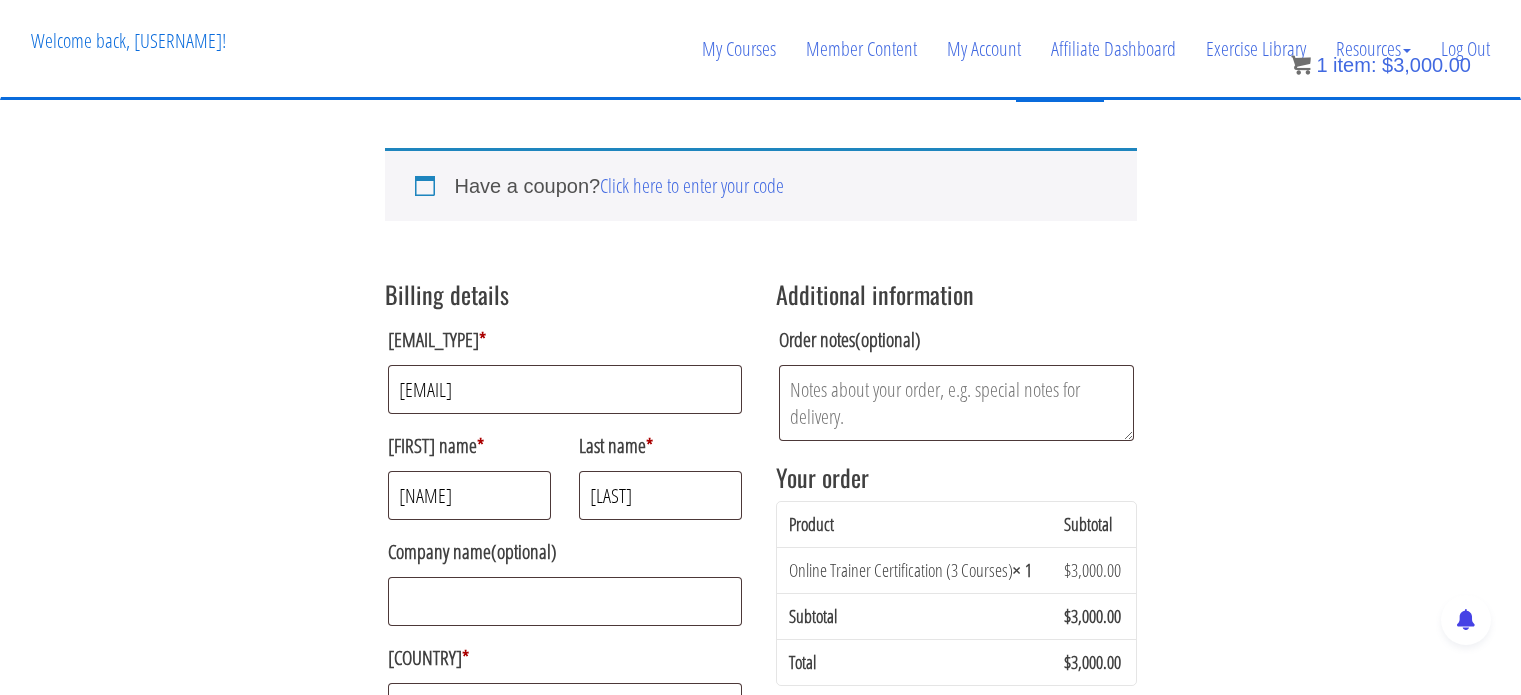 scroll, scrollTop: 1444, scrollLeft: 0, axis: vertical 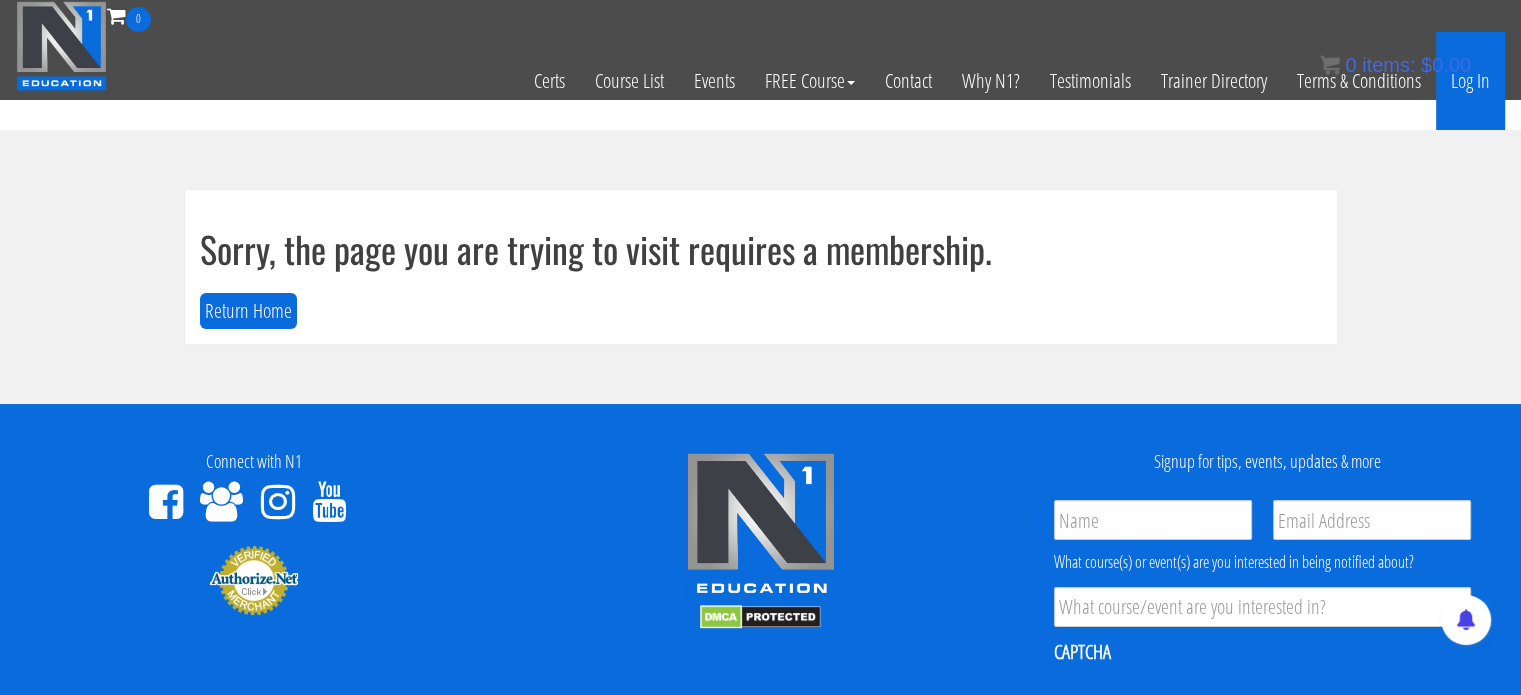 click on "Log In" at bounding box center [1470, 81] 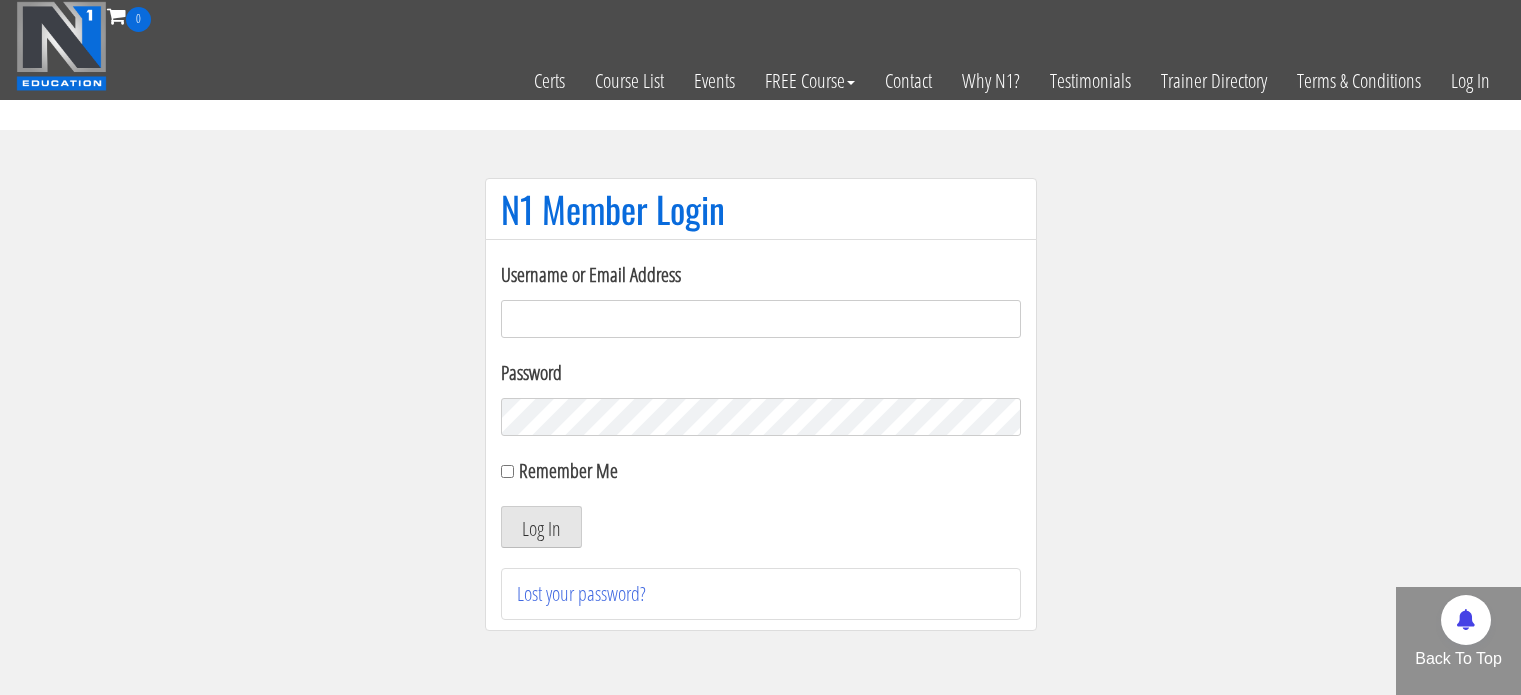 scroll, scrollTop: 0, scrollLeft: 0, axis: both 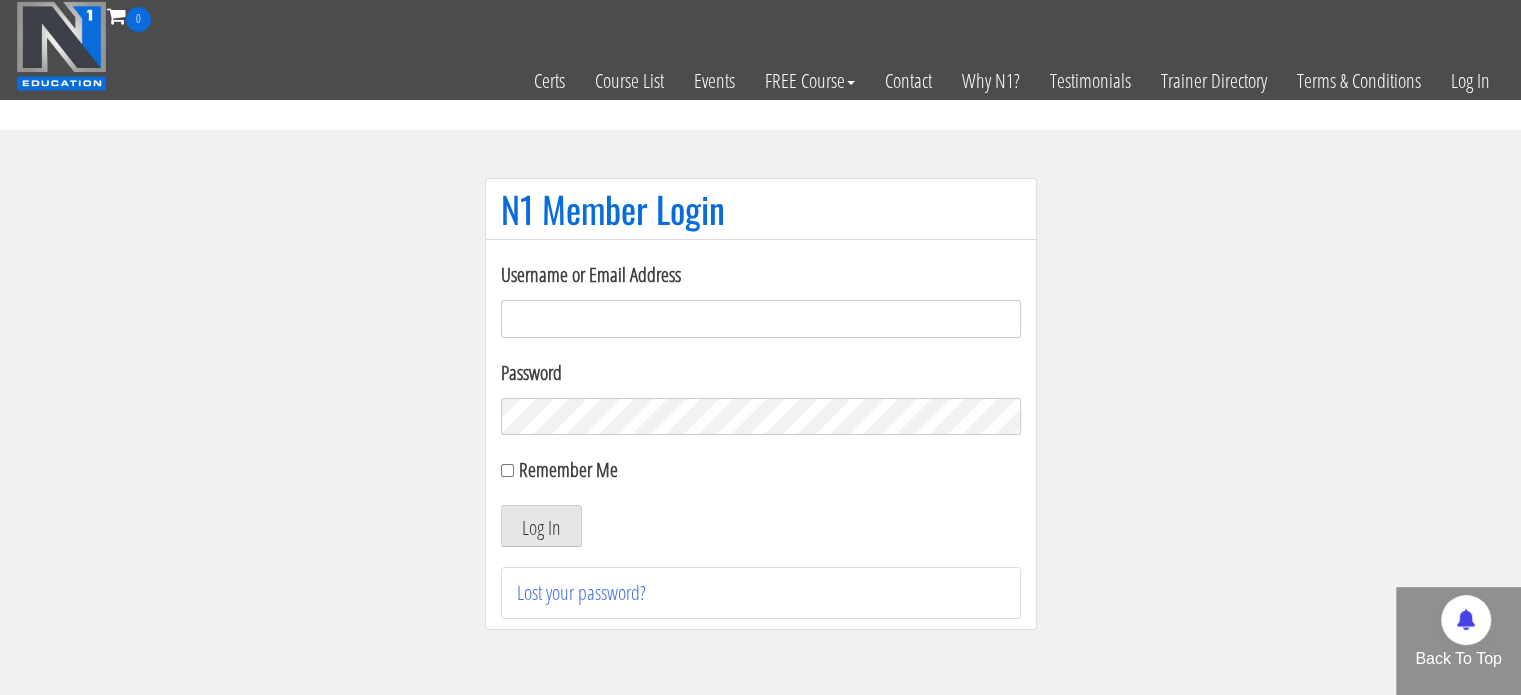 type on "[EMAIL]" 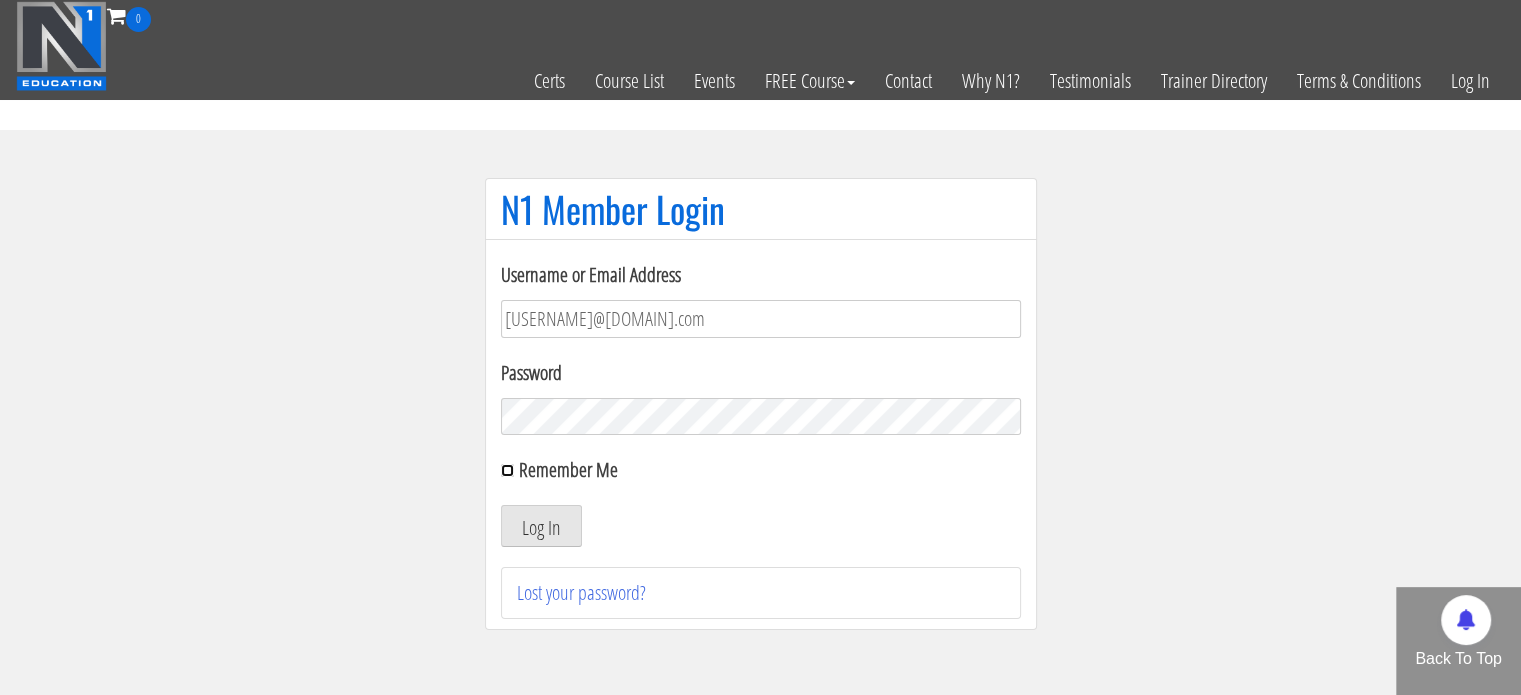 click on "Remember Me" at bounding box center [507, 470] 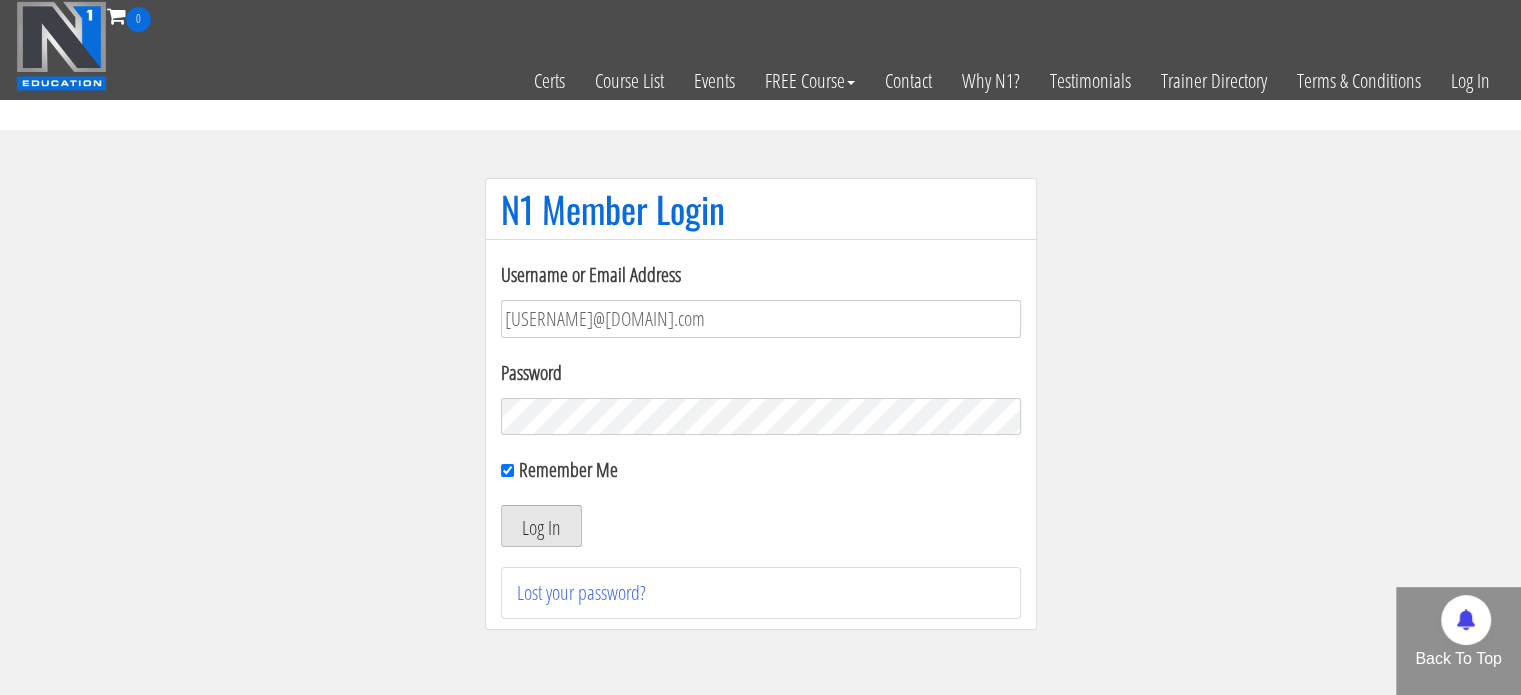 click on "Log In" at bounding box center (541, 526) 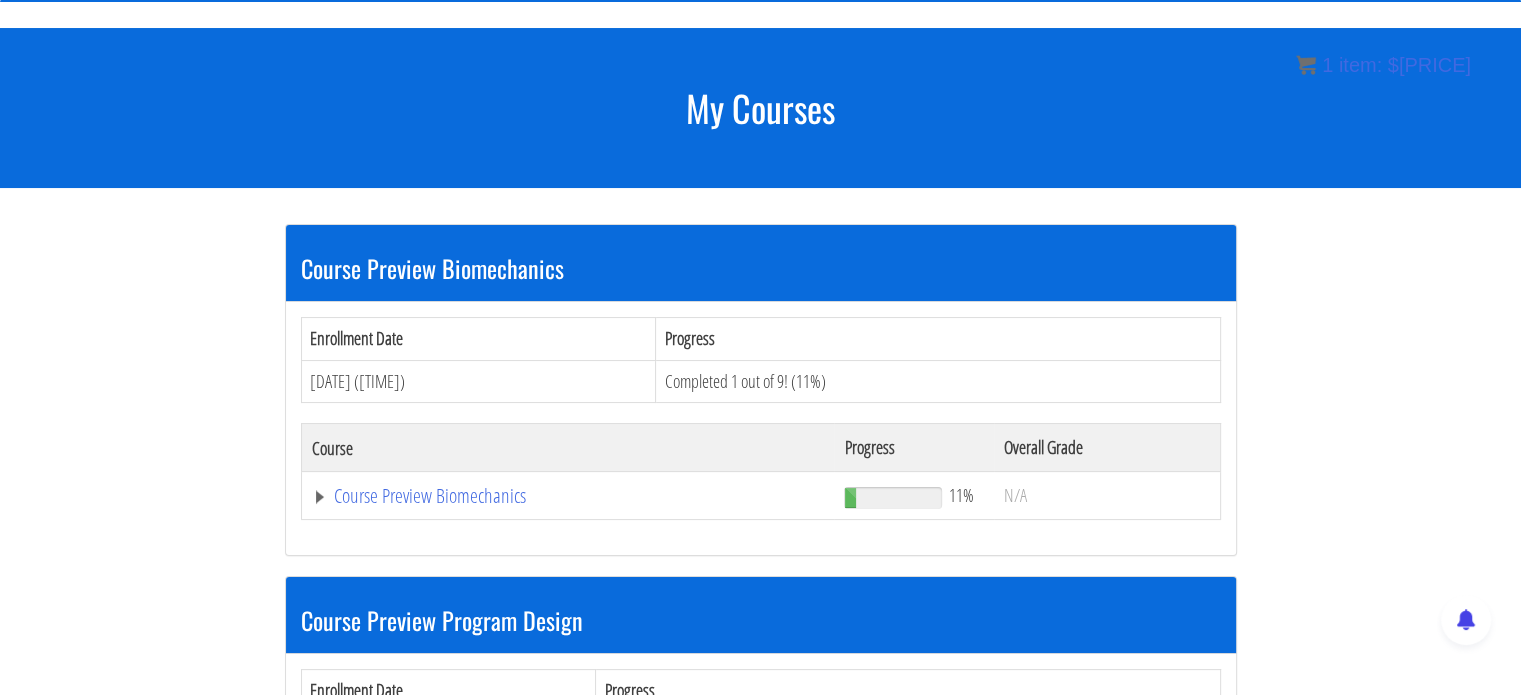scroll, scrollTop: 199, scrollLeft: 0, axis: vertical 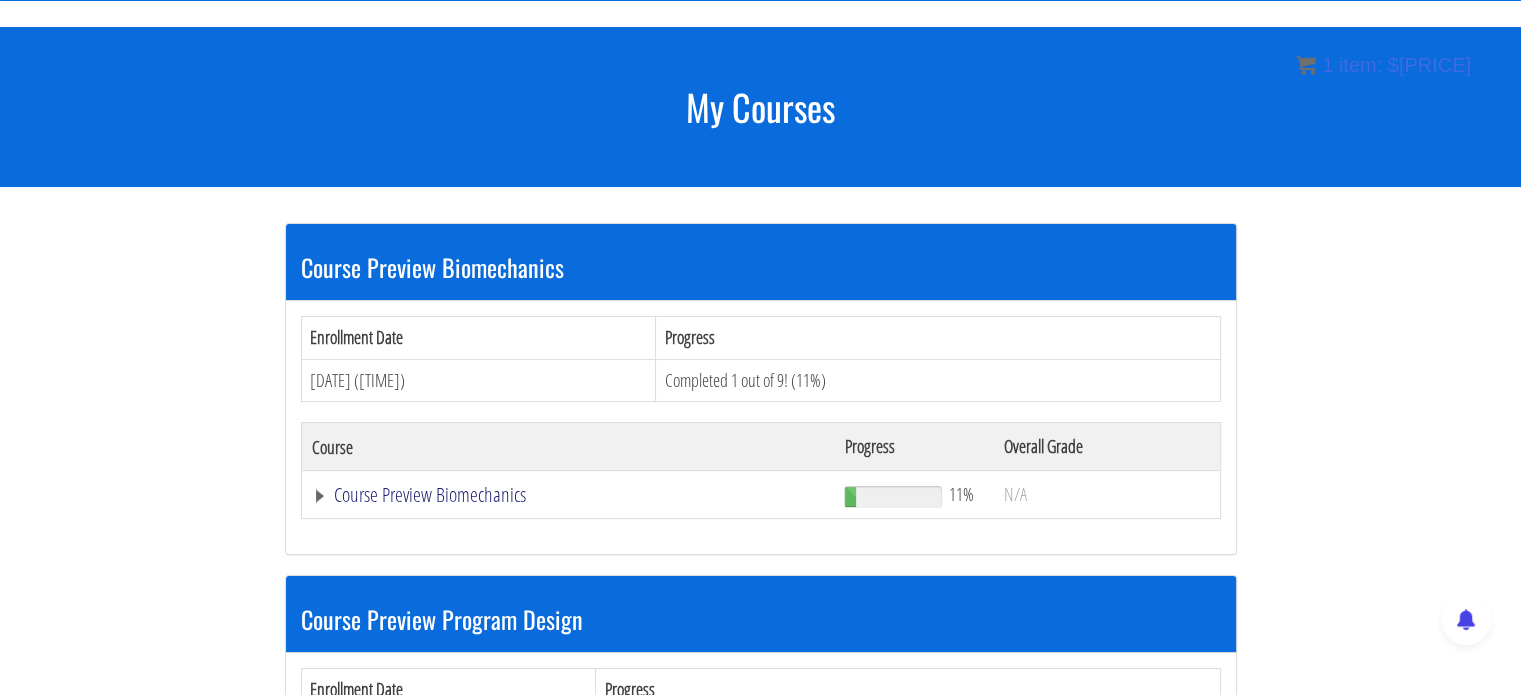 click on "Course Preview Biomechanics" at bounding box center [568, 495] 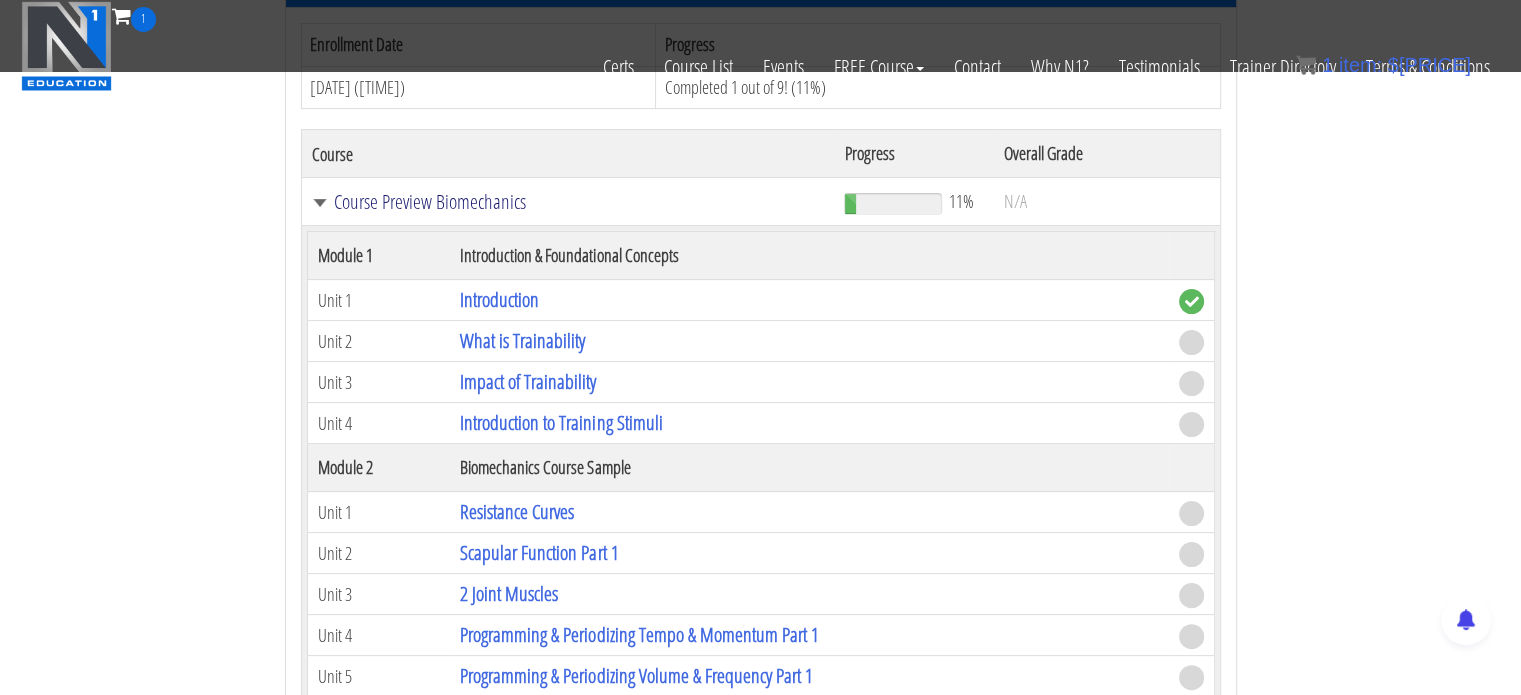 scroll, scrollTop: 367, scrollLeft: 0, axis: vertical 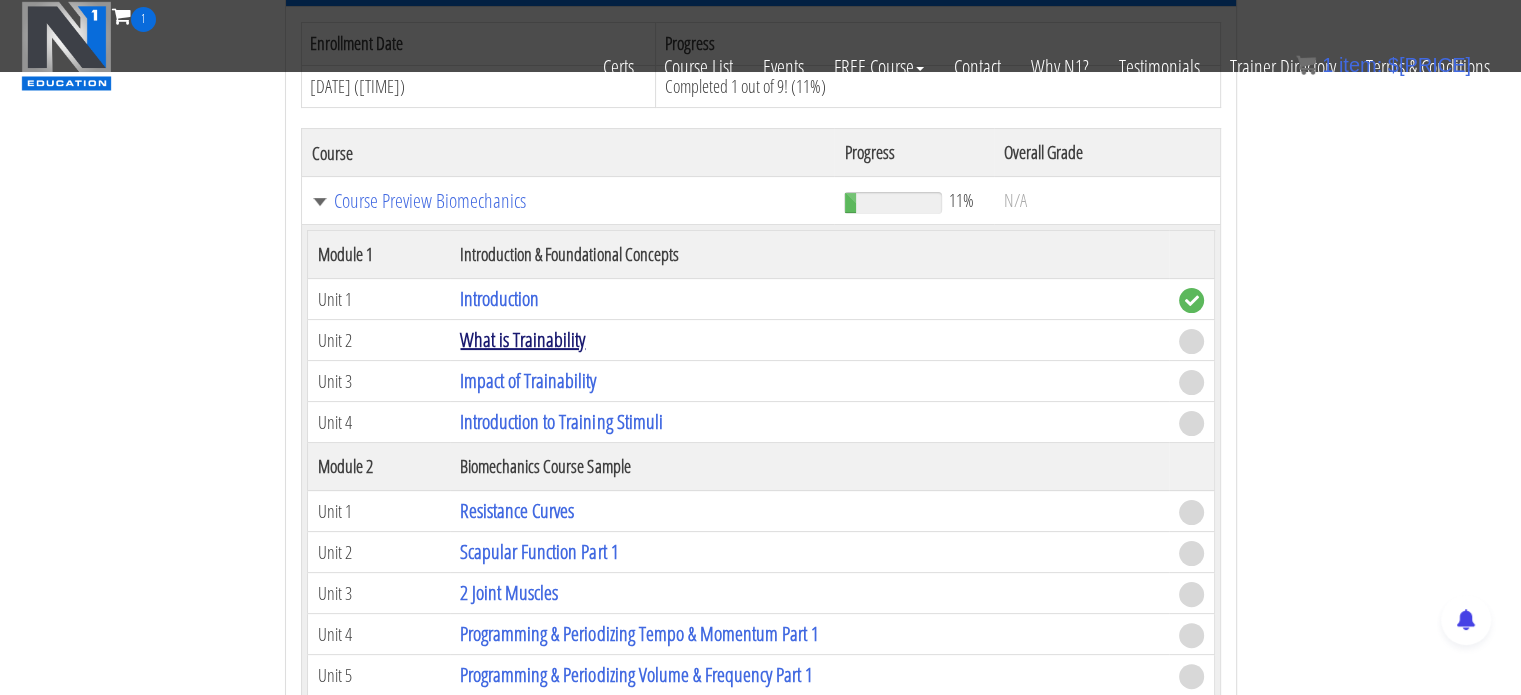 click on "What is Trainability" at bounding box center [522, 339] 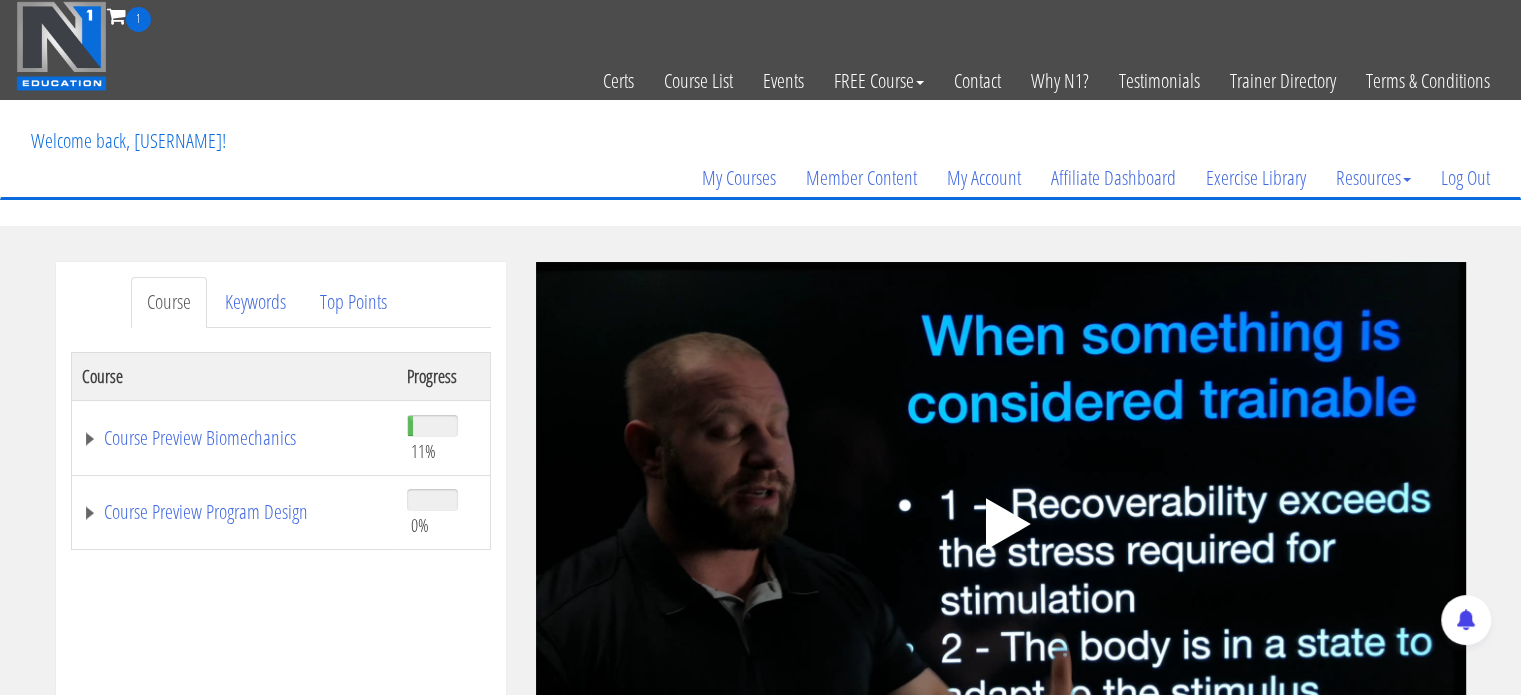 scroll, scrollTop: 0, scrollLeft: 0, axis: both 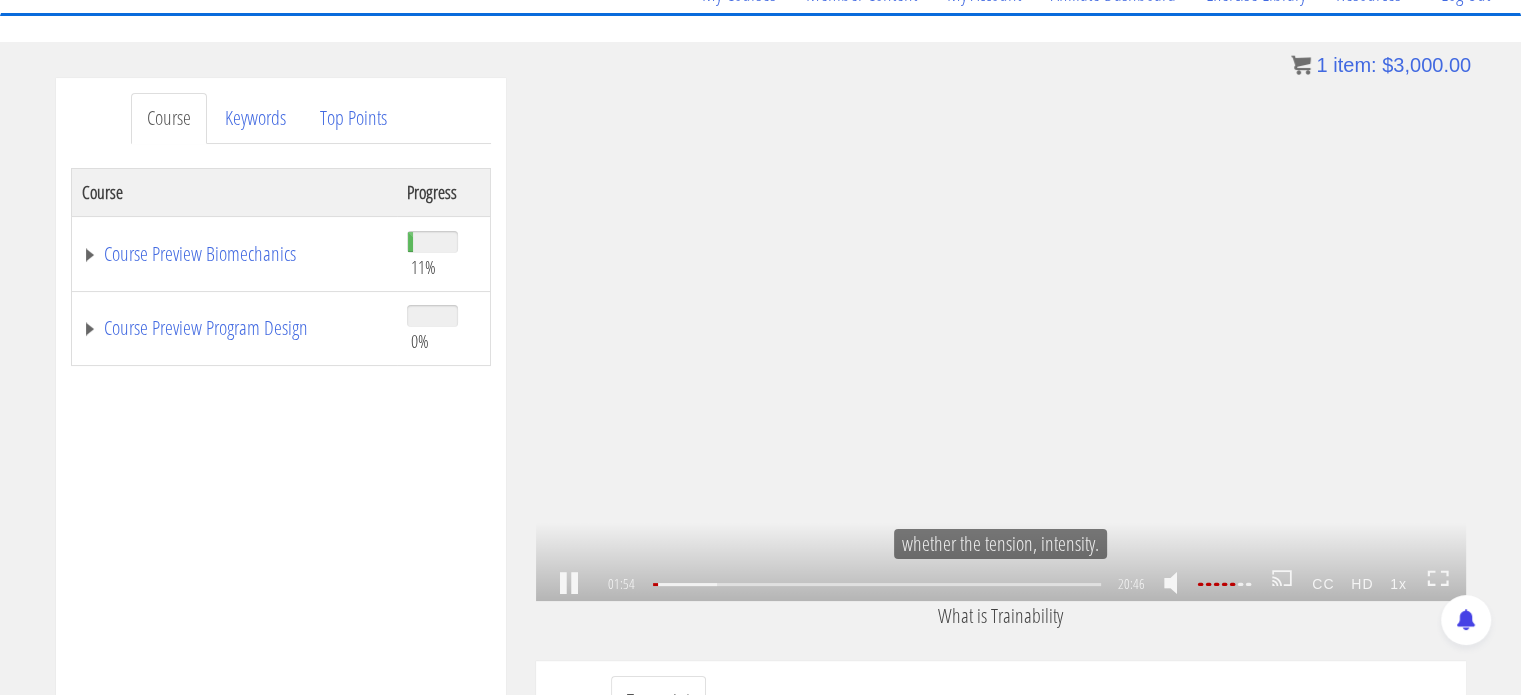 click on "1x" at bounding box center (1399, 584) 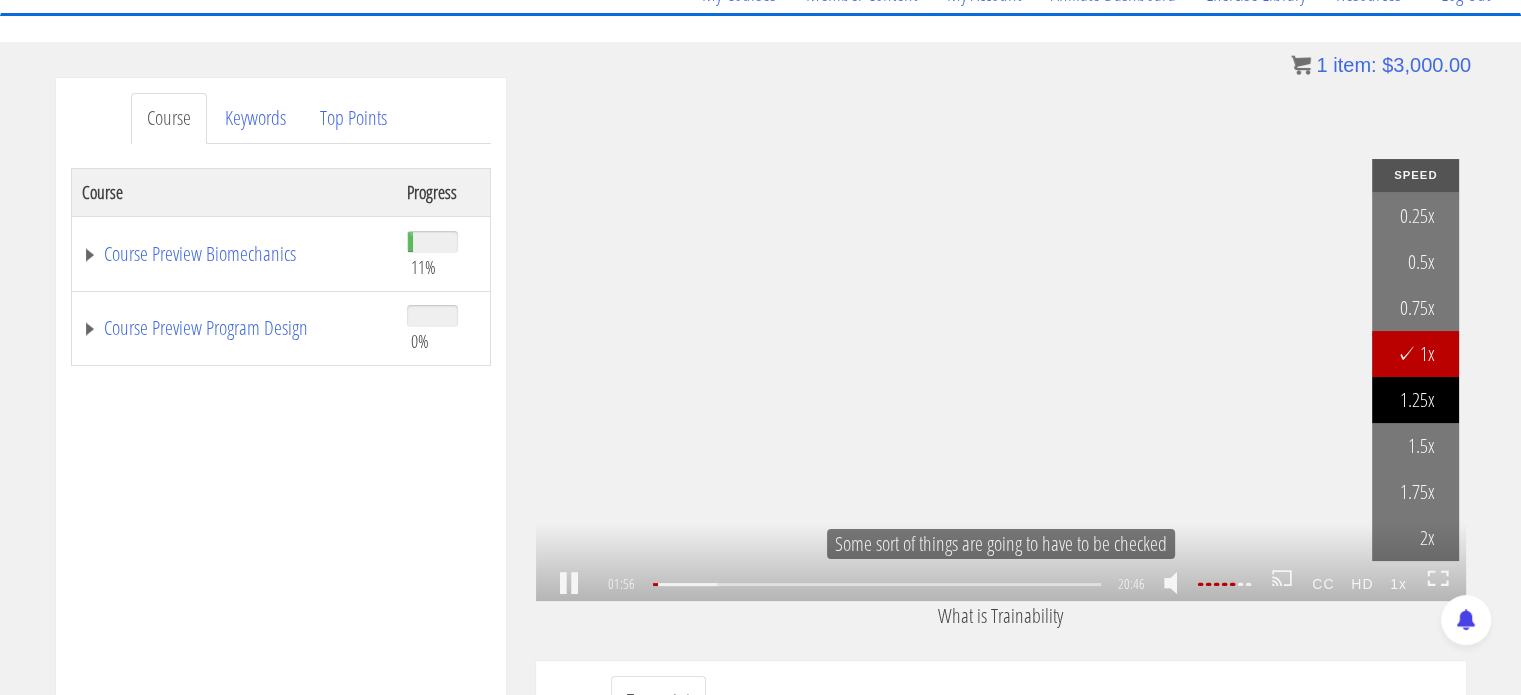 click on "1.25x" at bounding box center (1415, 400) 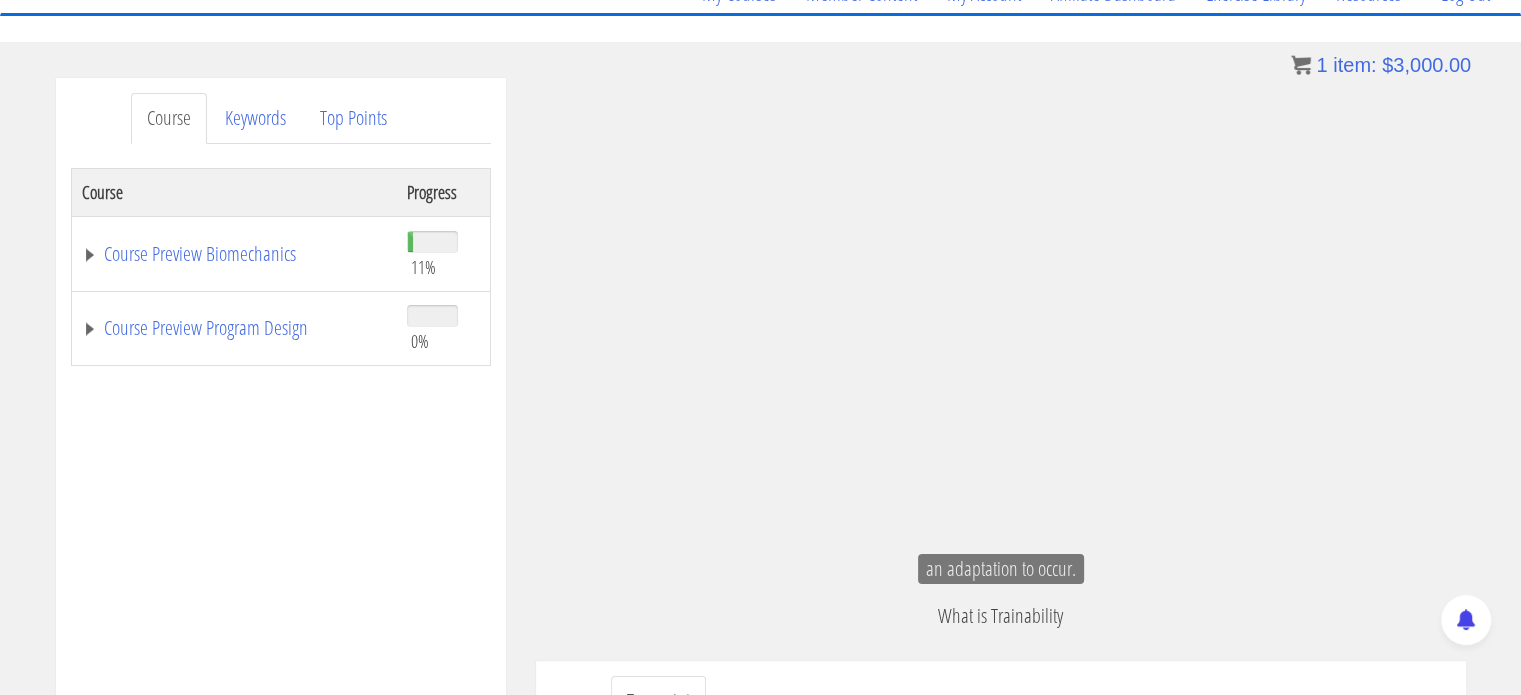 scroll, scrollTop: 458, scrollLeft: 0, axis: vertical 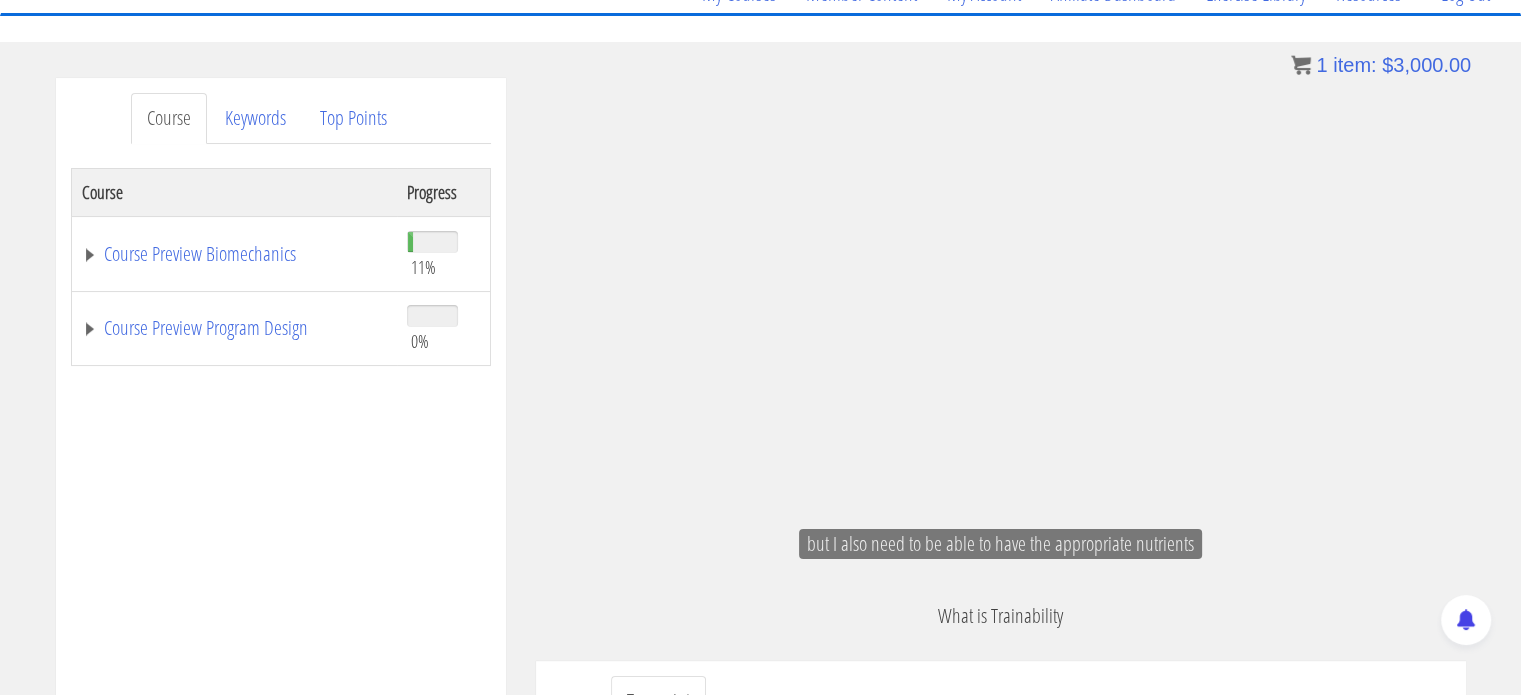 click on "1.25x
.a{fill:#000;opacity:0.65;}.b{fill:#fff;opacity:1.0;}
.fp-color-play{opacity:0.65;}.controlbutton{fill:#fff;}
.fp-color-play{opacity:0.65;}.controlbutton{fill:#fff;}
.controlbuttonbg{opacity:0.65;}.controlbutton{fill:#fff;}
.fp-color-play{opacity:0.65;}.rect{fill:#fff;}
.fp-color-play{opacity:0.65;}.rect{fill:#fff;}
.fp-color-play{opacity:0.65;}.rect{fill:#fff;}
.fp-color-play{opacity:0.65;}.rect{fill:#fff;}
02:16                              17:59                                           20:46              18:30                                                                                                                                                                    CC HD" at bounding box center (1001, 339) 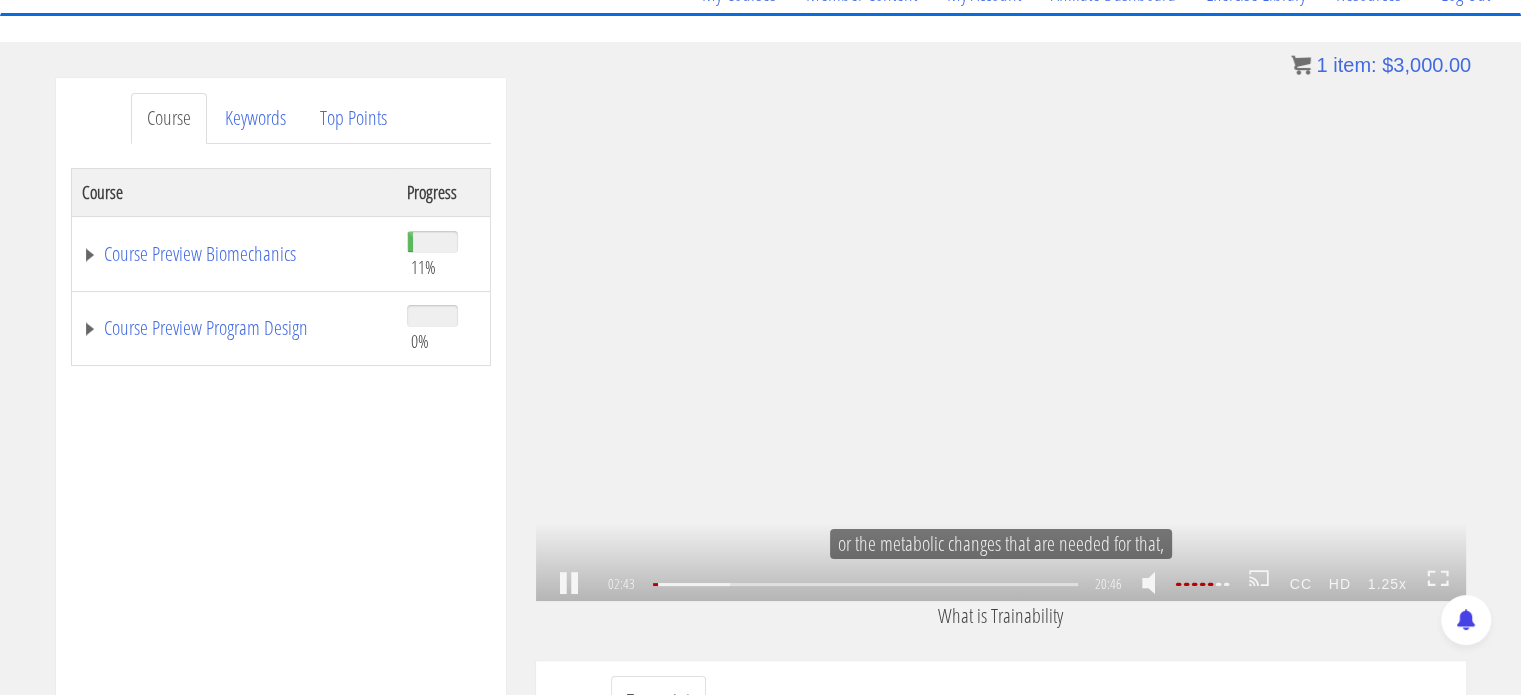 scroll, scrollTop: 581, scrollLeft: 0, axis: vertical 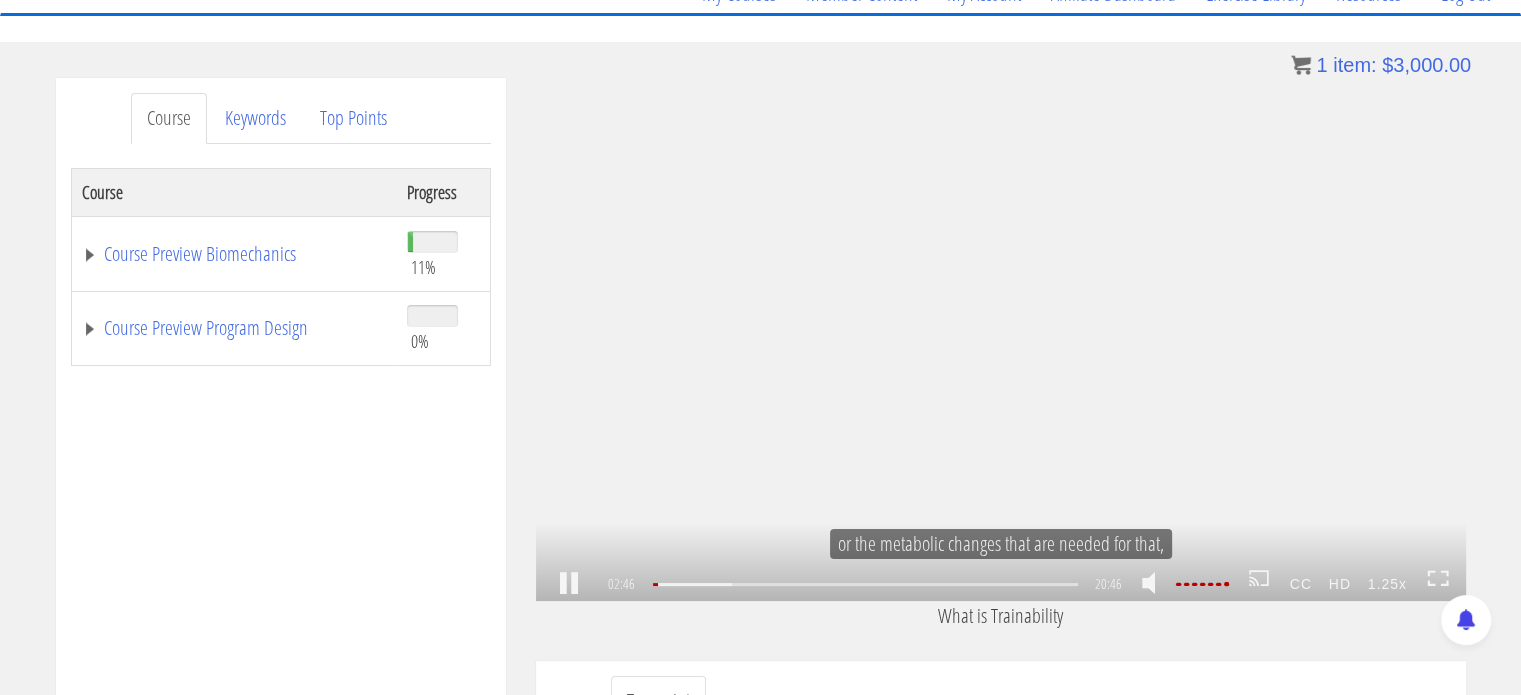 click at bounding box center [1226, 584] 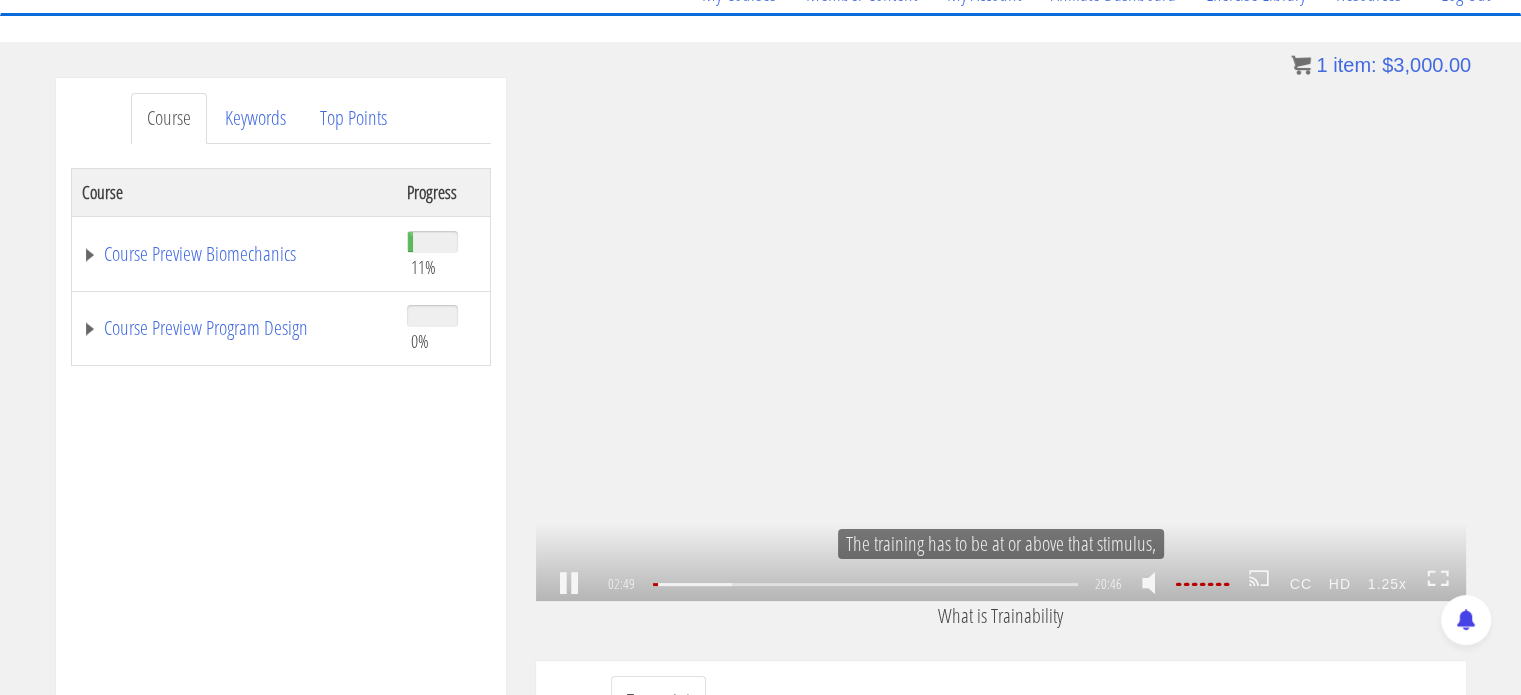 click on "1.25x" at bounding box center [1387, 584] 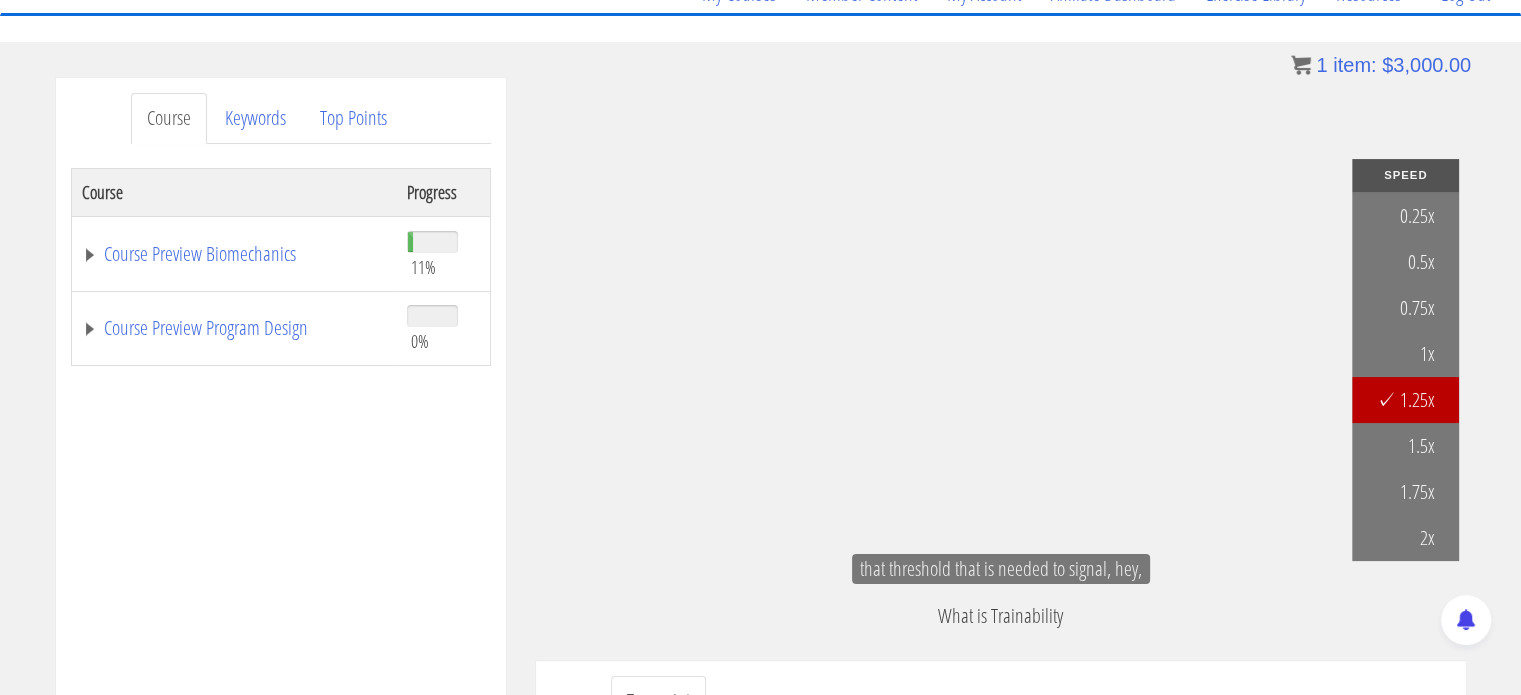 scroll, scrollTop: 612, scrollLeft: 0, axis: vertical 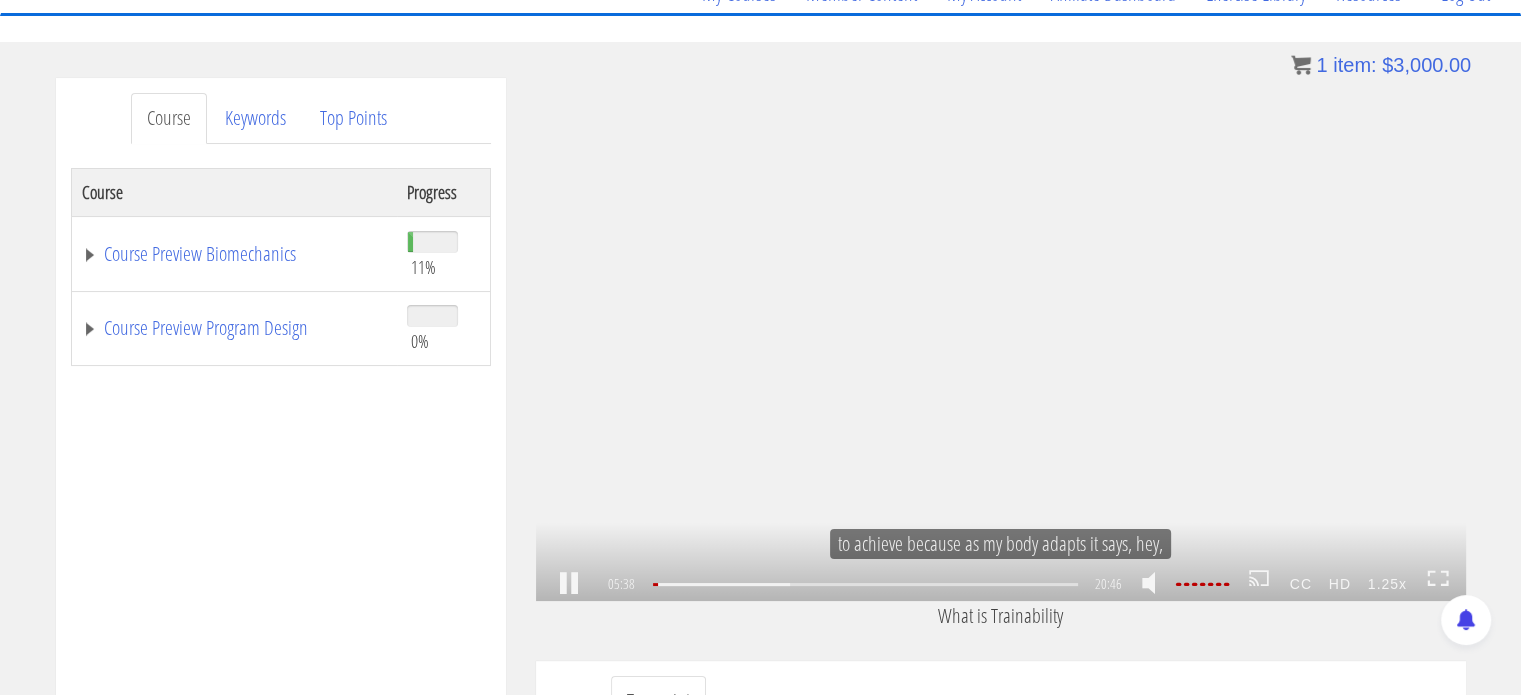 click 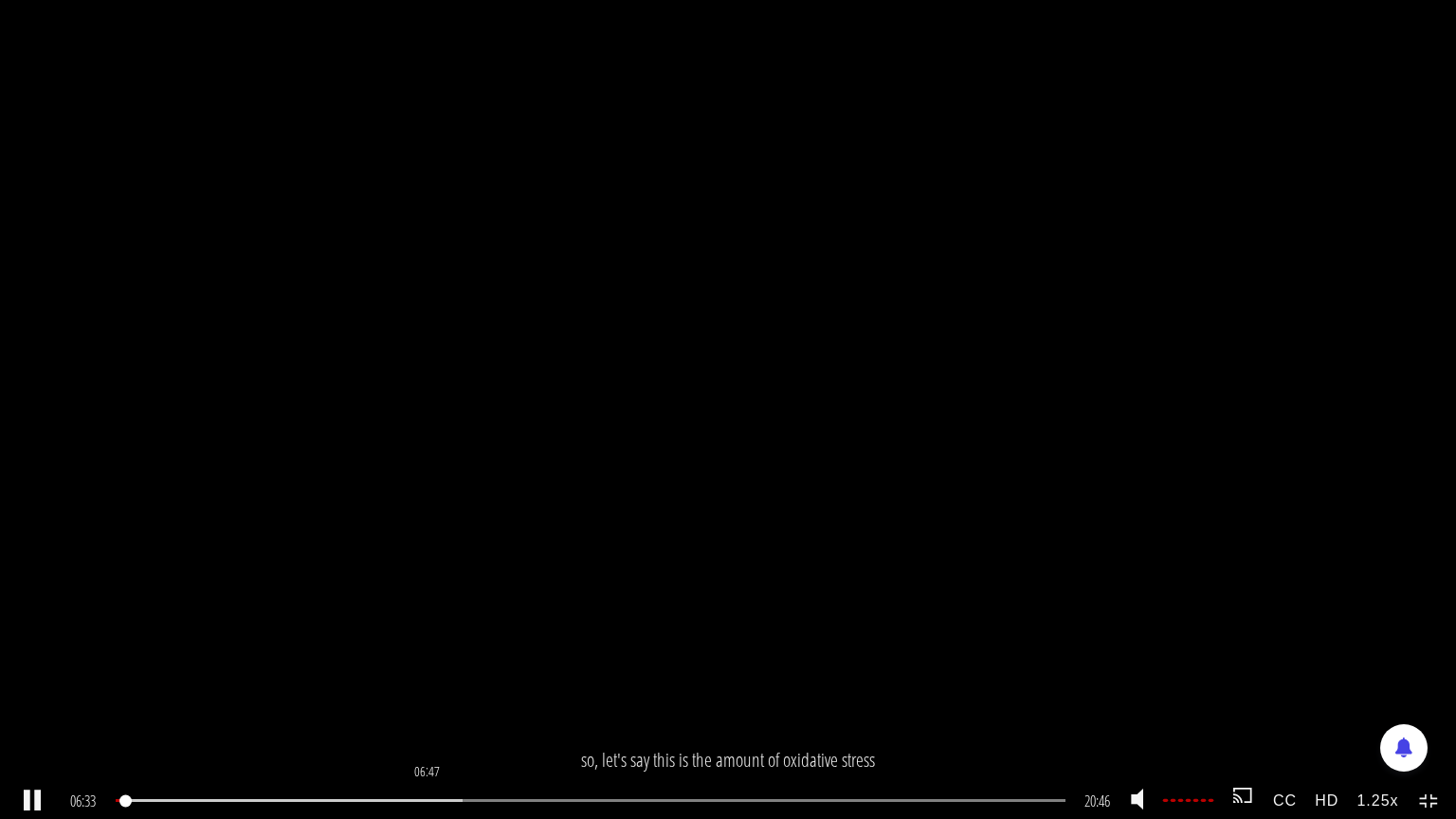 click on "06:47" at bounding box center [591, 800] 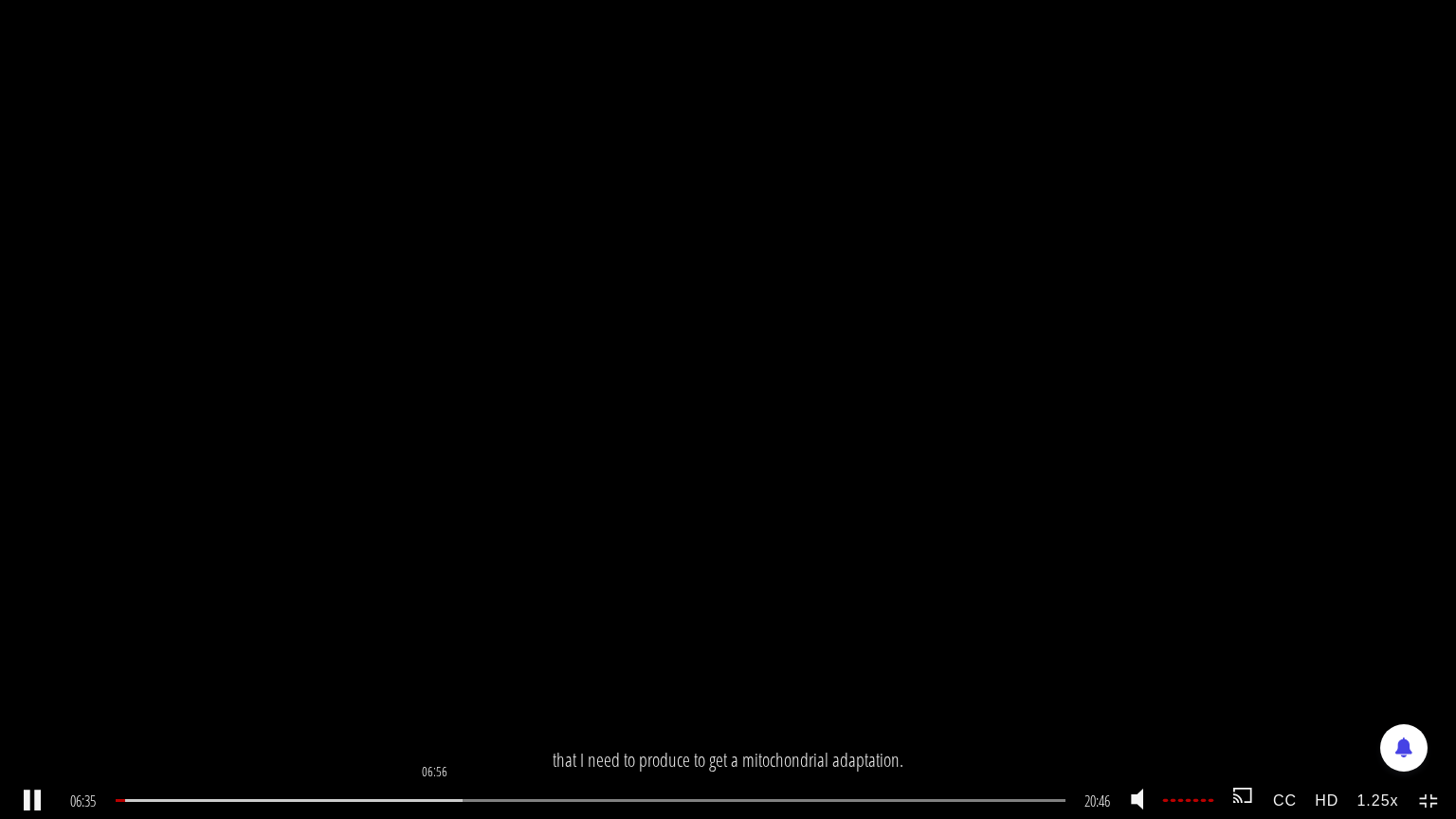click at bounding box center (289, 800) 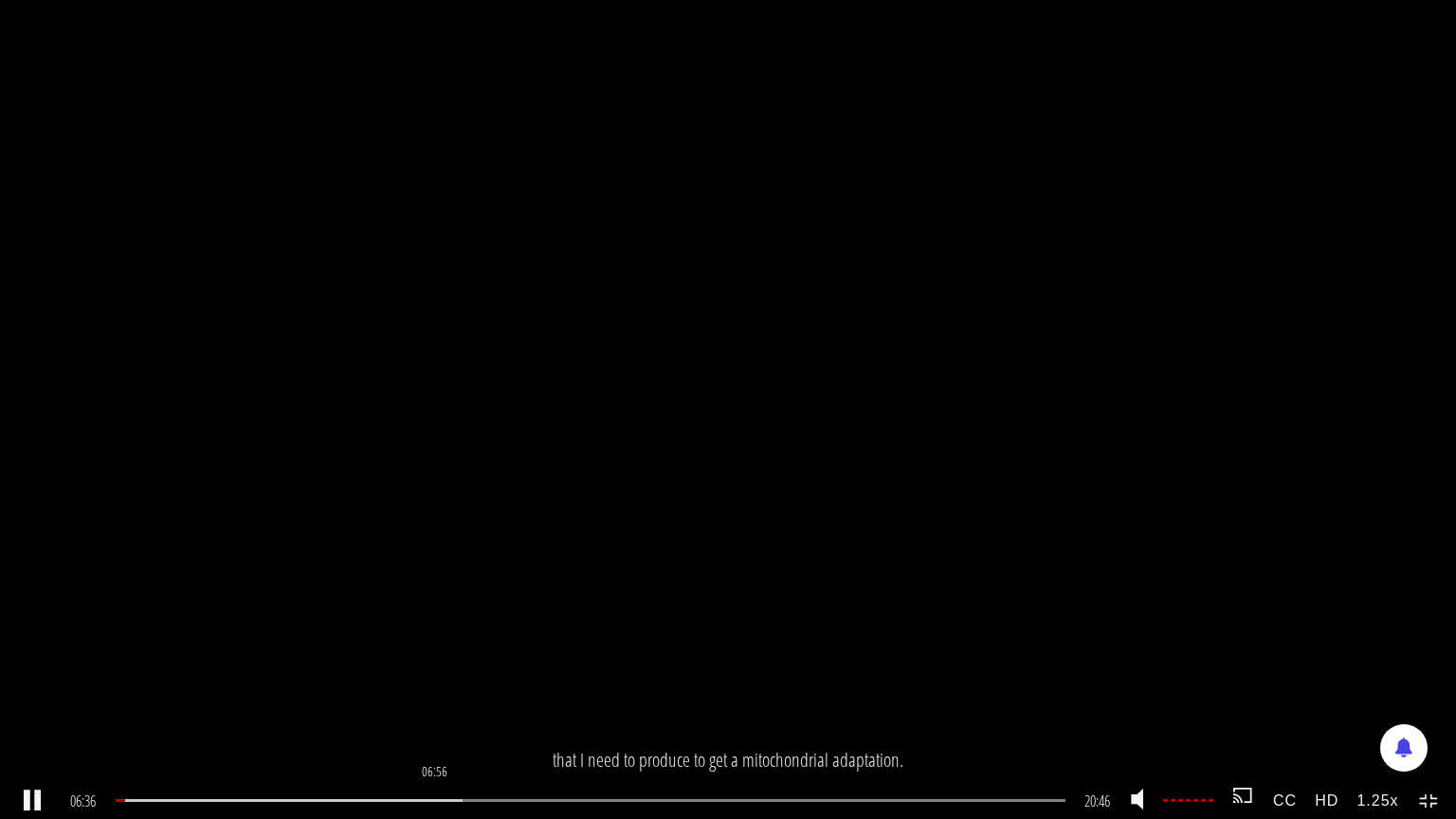 click at bounding box center [289, 800] 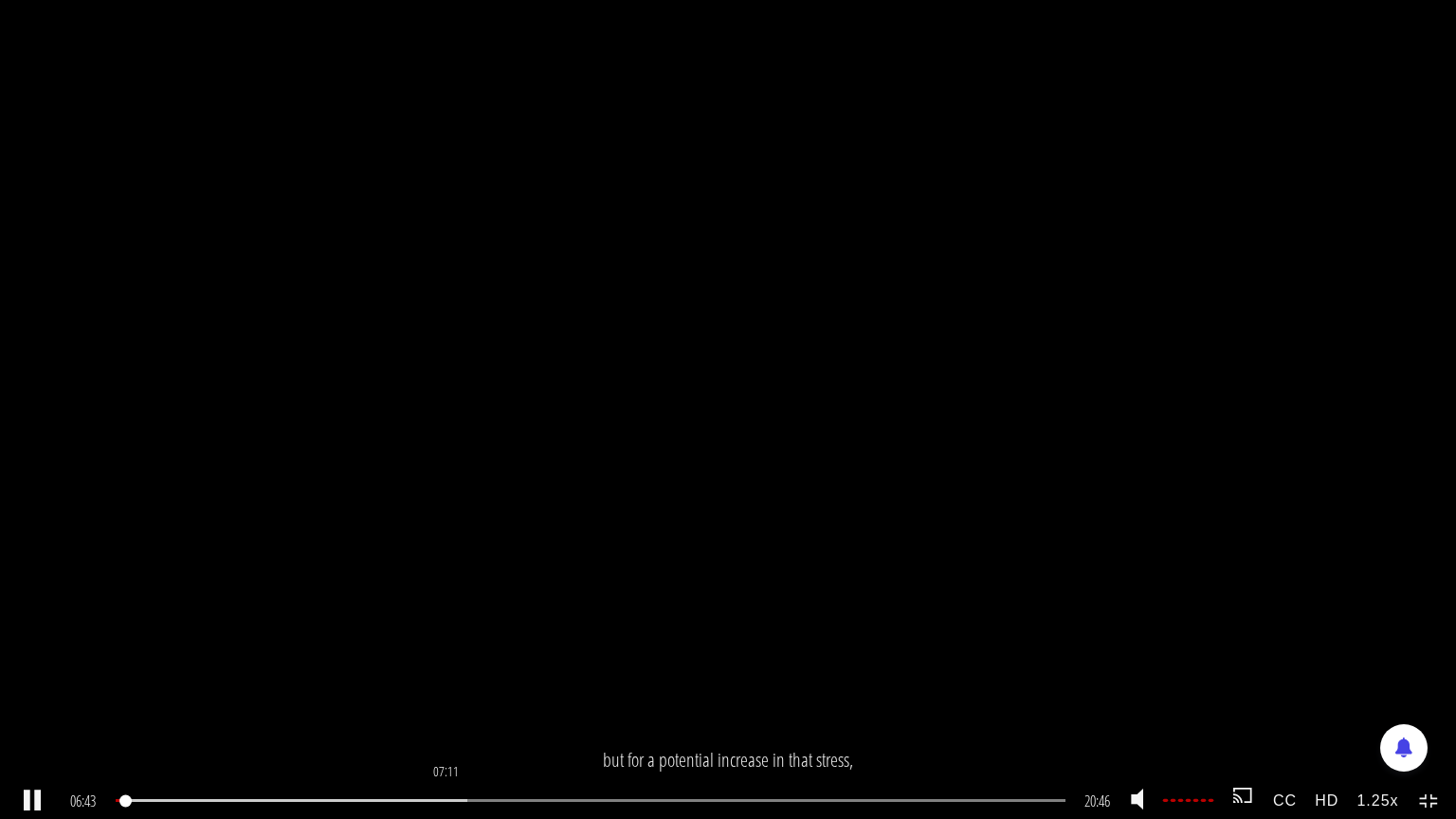 drag, startPoint x: 465, startPoint y: 800, endPoint x: 447, endPoint y: 802, distance: 18.11077 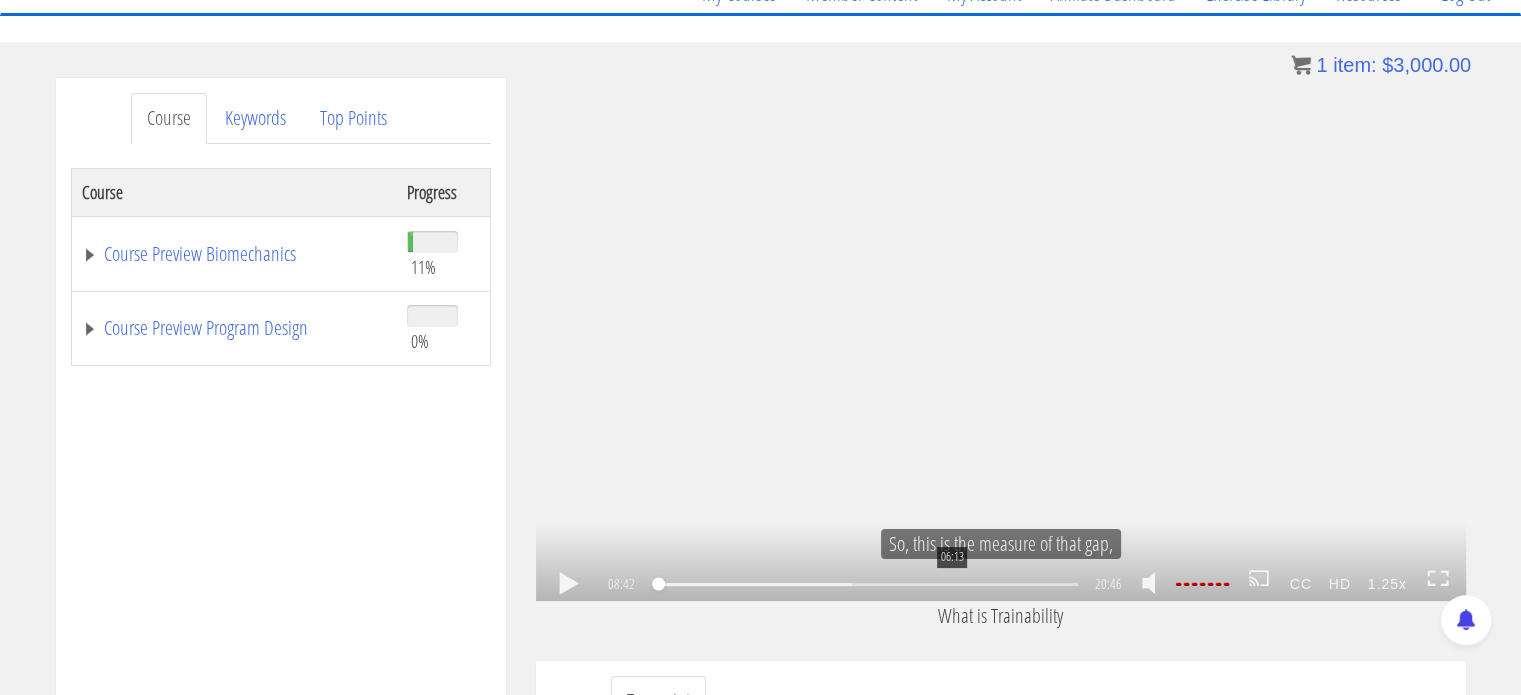 click on "1.25x
.a{fill:#000;opacity:0.65;}.b{fill:#fff;opacity:1.0;}
.fp-color-play{opacity:0.65;}.controlbutton{fill:#fff;}
.fp-color-play{opacity:0.65;}.controlbutton{fill:#fff;}
.controlbuttonbg{opacity:0.65;}.controlbutton{fill:#fff;}
.fp-color-play{opacity:0.65;}.rect{fill:#fff;}
.fp-color-play{opacity:0.65;}.rect{fill:#fff;}
.fp-color-play{opacity:0.65;}.rect{fill:#fff;}
.fp-color-play{opacity:0.65;}.rect{fill:#fff;}
[TIME]                              [TIME]                                           [TIME]              [TIME]                                                                                                                                                                    CC HD" at bounding box center (1001, 339) 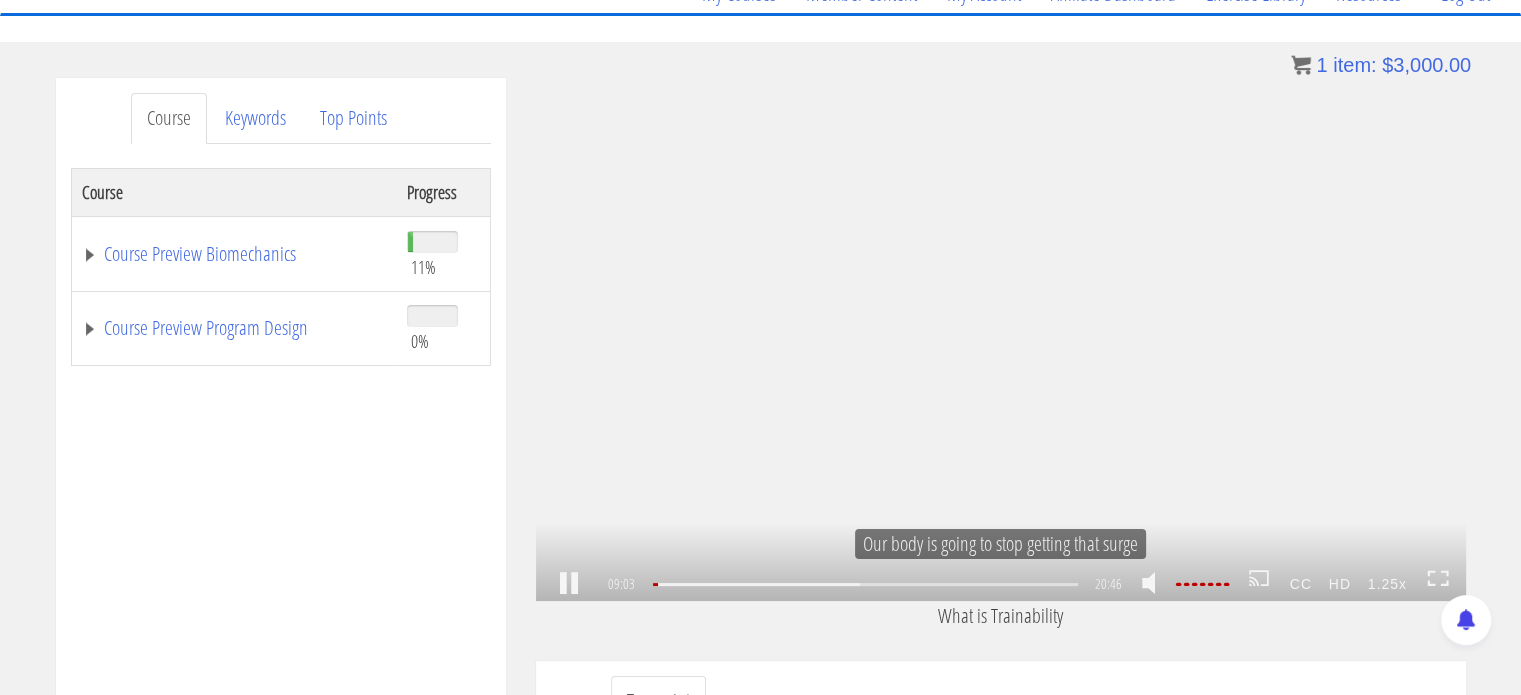 scroll, scrollTop: 2060, scrollLeft: 0, axis: vertical 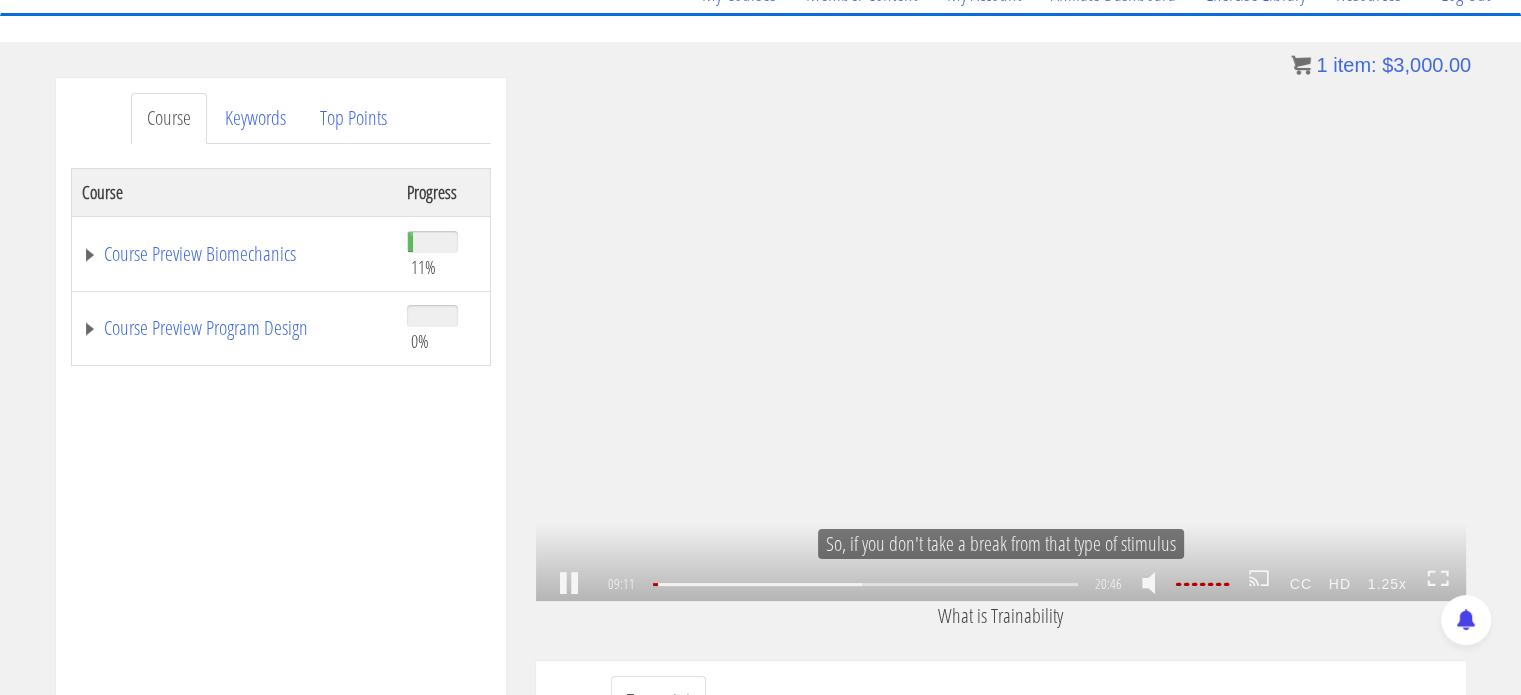 click on "1.25x
.a{fill:#000;opacity:0.65;}.b{fill:#fff;opacity:1.0;}
.fp-color-play{opacity:0.65;}.controlbutton{fill:#fff;}
.fp-color-play{opacity:0.65;}.controlbutton{fill:#fff;}
.controlbuttonbg{opacity:0.65;}.controlbutton{fill:#fff;}
.fp-color-play{opacity:0.65;}.rect{fill:#fff;}
.fp-color-play{opacity:0.65;}.rect{fill:#fff;}
.fp-color-play{opacity:0.65;}.rect{fill:#fff;}
.fp-color-play{opacity:0.65;}.rect{fill:#fff;}
09:11                              06:13                                           20:46              11:36                                                                                                                                                                    CC HD" at bounding box center [1001, 339] 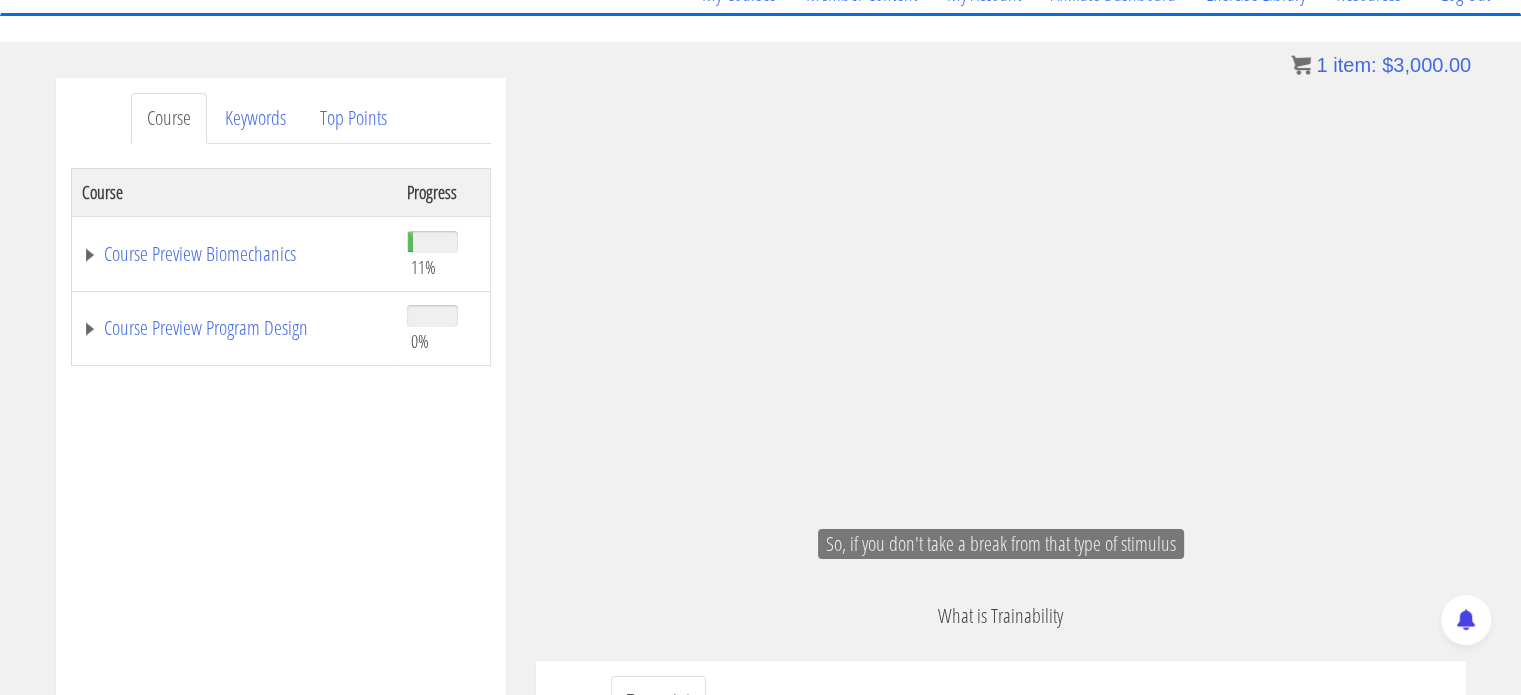 click on "Course
Keywords
Top Points
Course Progress Course Preview Biomechanics
11%
Module 1
Introduction & Foundational Concepts
Unit 1
Introduction
Unit 2
What is Trainability
Unit 3
Impact of Trainability
Unit 4
Introduction to Training Stimuli
Module 2
Biomechanics Course Sample
Unit 1
Resistance Curves
Unit 2
Scapular Function Part 1" at bounding box center (760, 643) 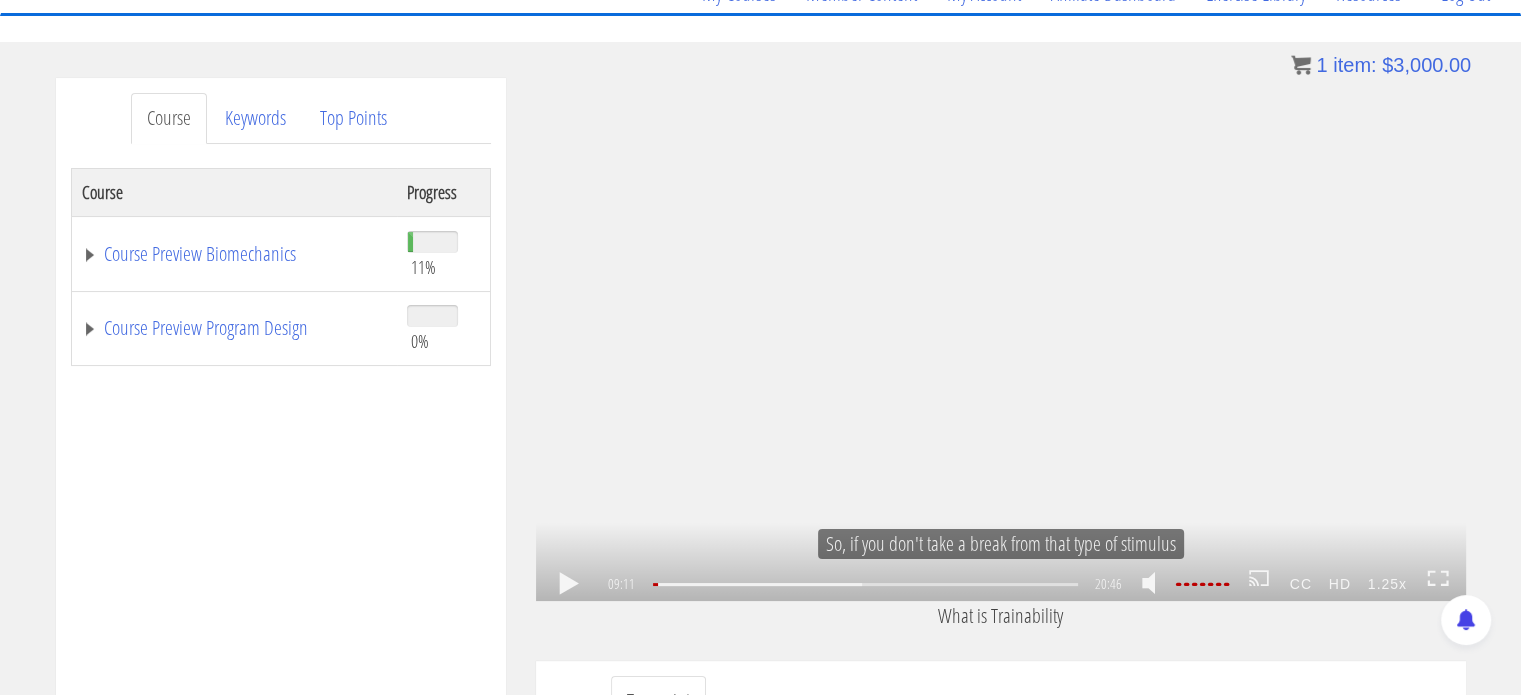 click on "1.25x
.a{fill:#000;opacity:0.65;}.b{fill:#fff;opacity:1.0;}
.fp-color-play{opacity:0.65;}.controlbutton{fill:#fff;}
.fp-color-play{opacity:0.65;}.controlbutton{fill:#fff;}
.controlbuttonbg{opacity:0.65;}.controlbutton{fill:#fff;}
.fp-color-play{opacity:0.65;}.rect{fill:#fff;}
.fp-color-play{opacity:0.65;}.rect{fill:#fff;}
.fp-color-play{opacity:0.65;}.rect{fill:#fff;}
.fp-color-play{opacity:0.65;}.rect{fill:#fff;}
09:11                              11:40                                           20:46              11:35                                                                                                                                                                    CC HD" at bounding box center [1001, 339] 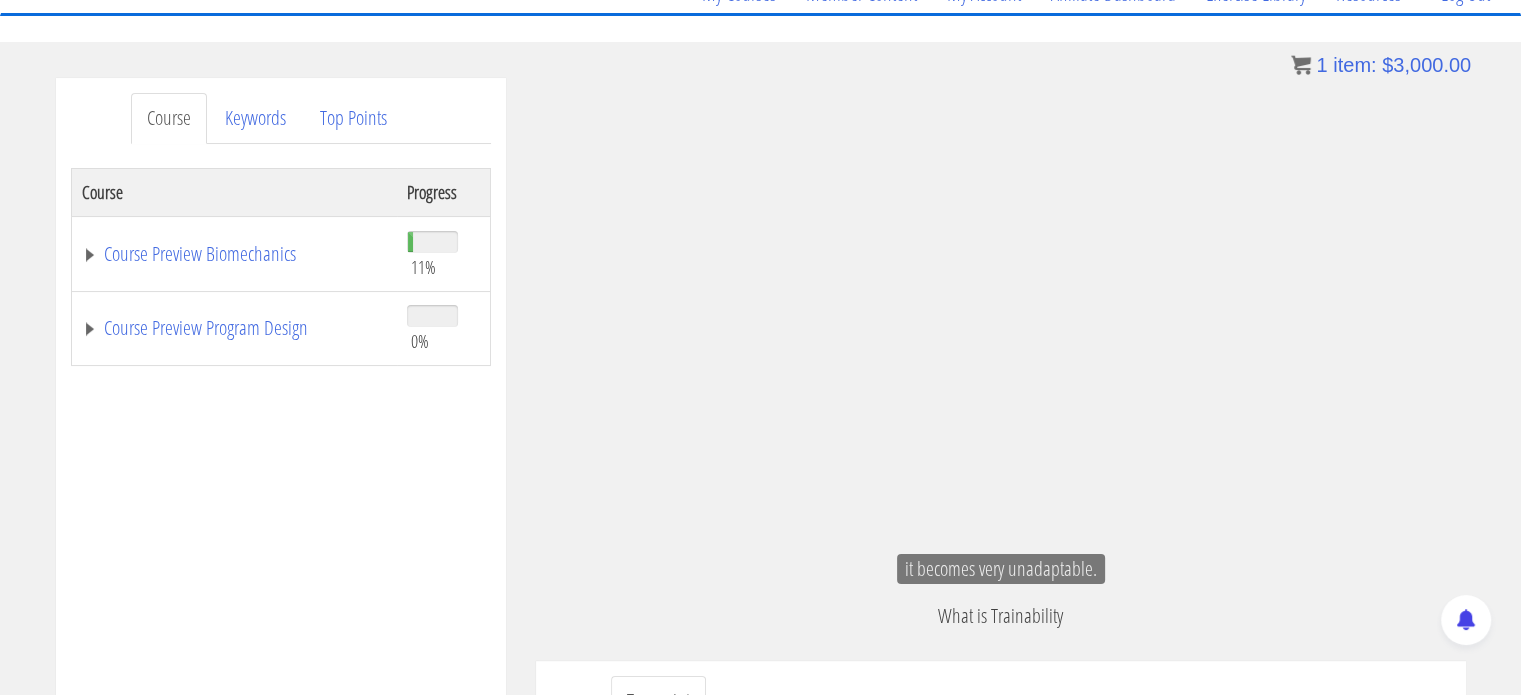 click on "Shahar talmor
shahar07277@example.com
2025-08-02
[IP_ADDRESS]
20:46                                                              1.25x
.a{fill:#000;opacity:0.65;}.b{fill:#fff;opacity:1.0;}
.fp-color-play{opacity:0.65;}.controlbutton{fill:#fff;}
.fp-color-play{opacity:0.65;}.controlbutton{fill:#fff;}
.controlbuttonbg{opacity:0.65;}.controlbutton{fill:#fff;}
.fp-color-play{opacity:0.65;}.rect{fill:#fff;}
.fp-color-play{opacity:0.65;}.rect{fill:#fff;}
.fp-color-play{opacity:0.65;}.rect{fill:#fff;}
CC" at bounding box center (1001, 637) 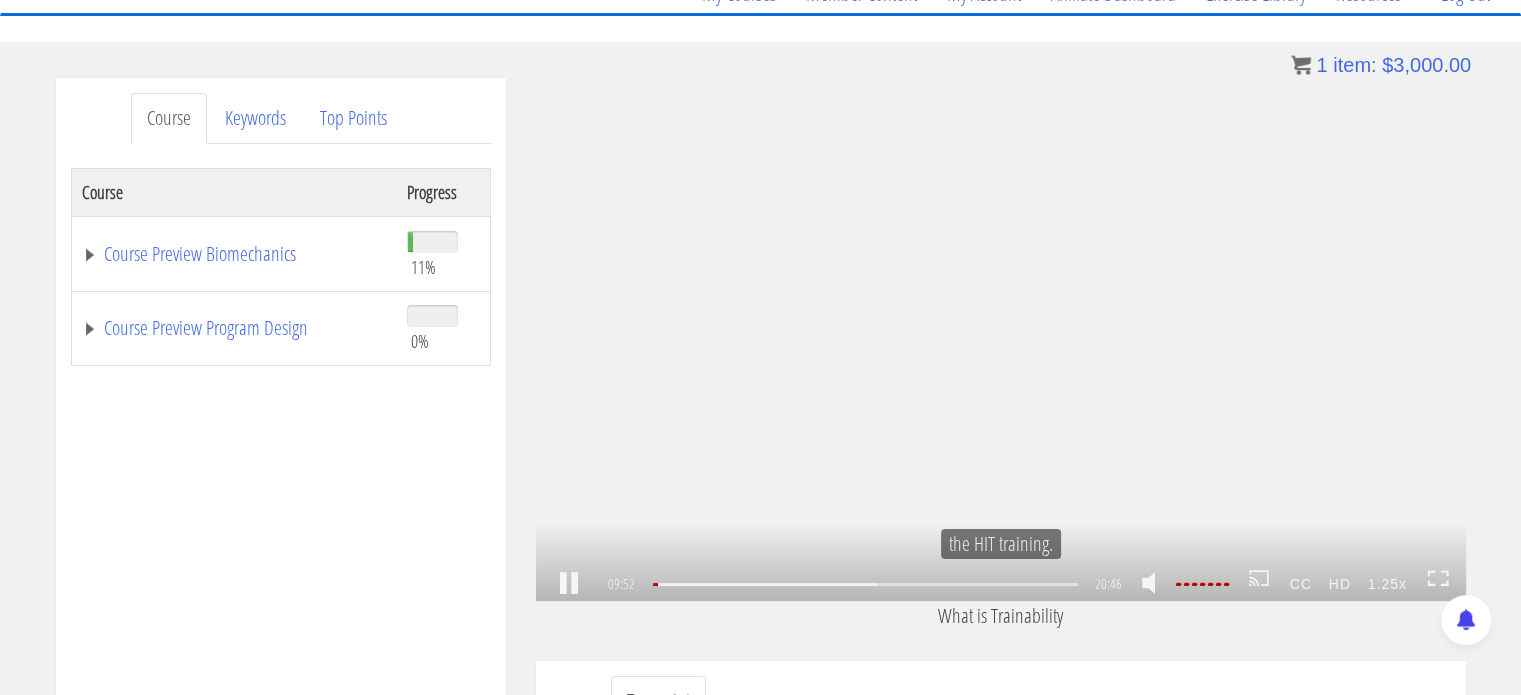 scroll, scrollTop: 2276, scrollLeft: 0, axis: vertical 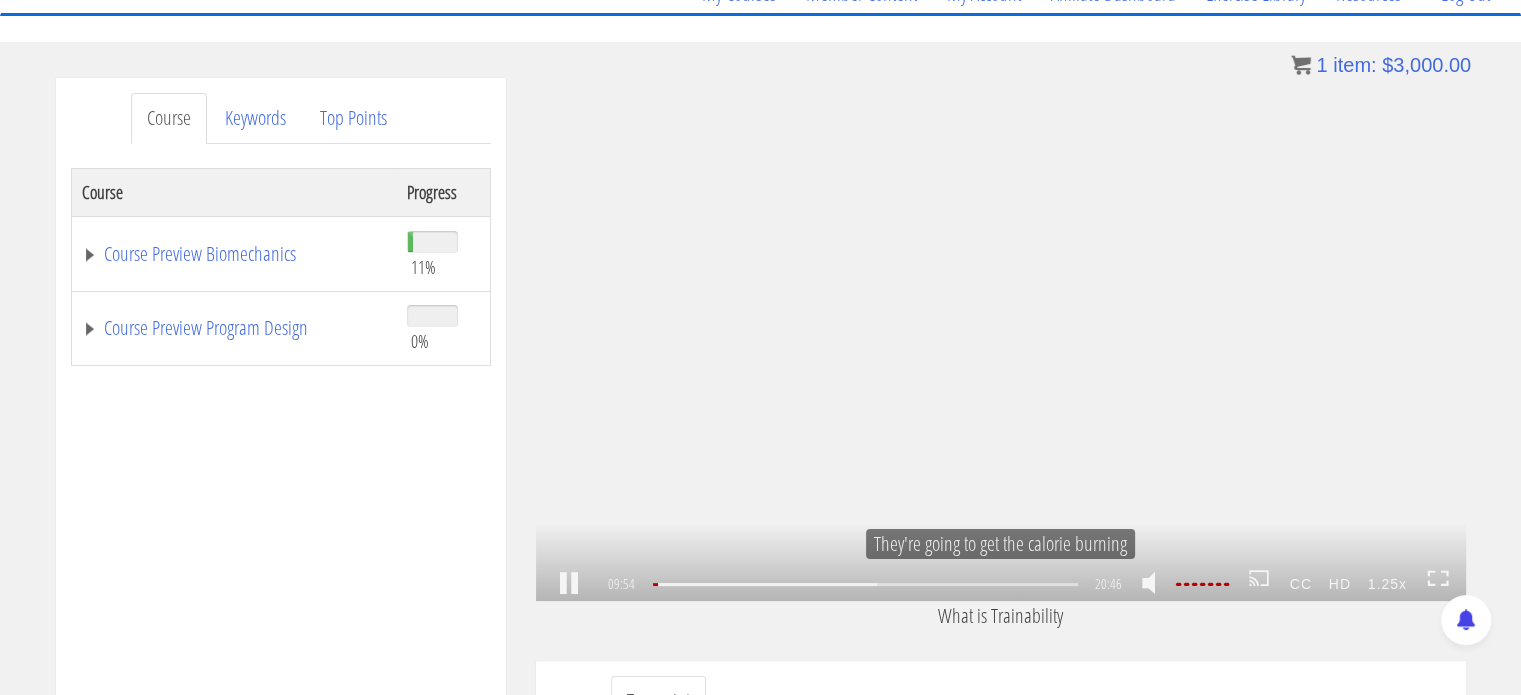 click 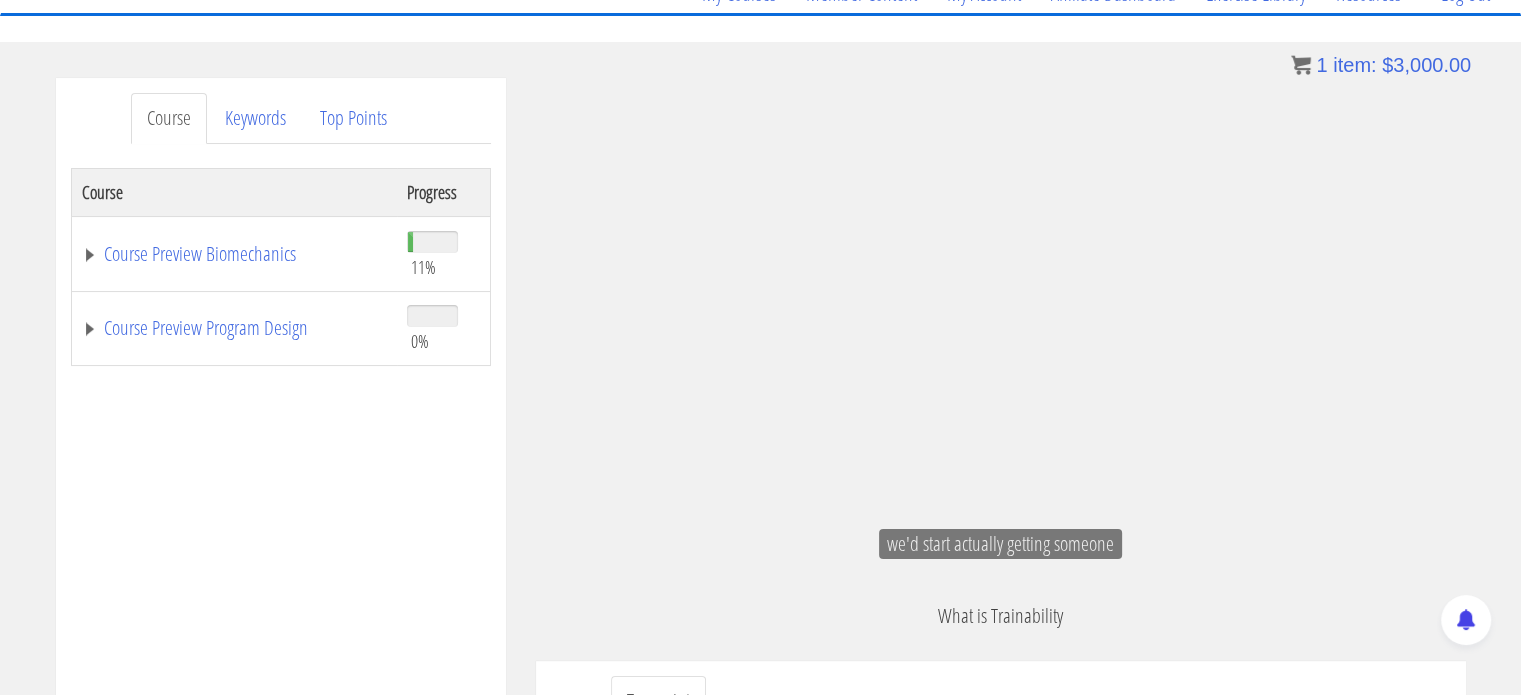 click on "Course
Keywords
Top Points
Course Progress Course Preview Biomechanics
11%
Module 1
Introduction & Foundational Concepts
Unit 1
Introduction
Unit 2
What is Trainability
Unit 3
Impact of Trainability
Unit 4
Introduction to Training Stimuli
Module 2
Biomechanics Course Sample
Unit 1
Resistance Curves
Unit 2
Scapular Function Part 1
Unit 3" at bounding box center (760, 643) 